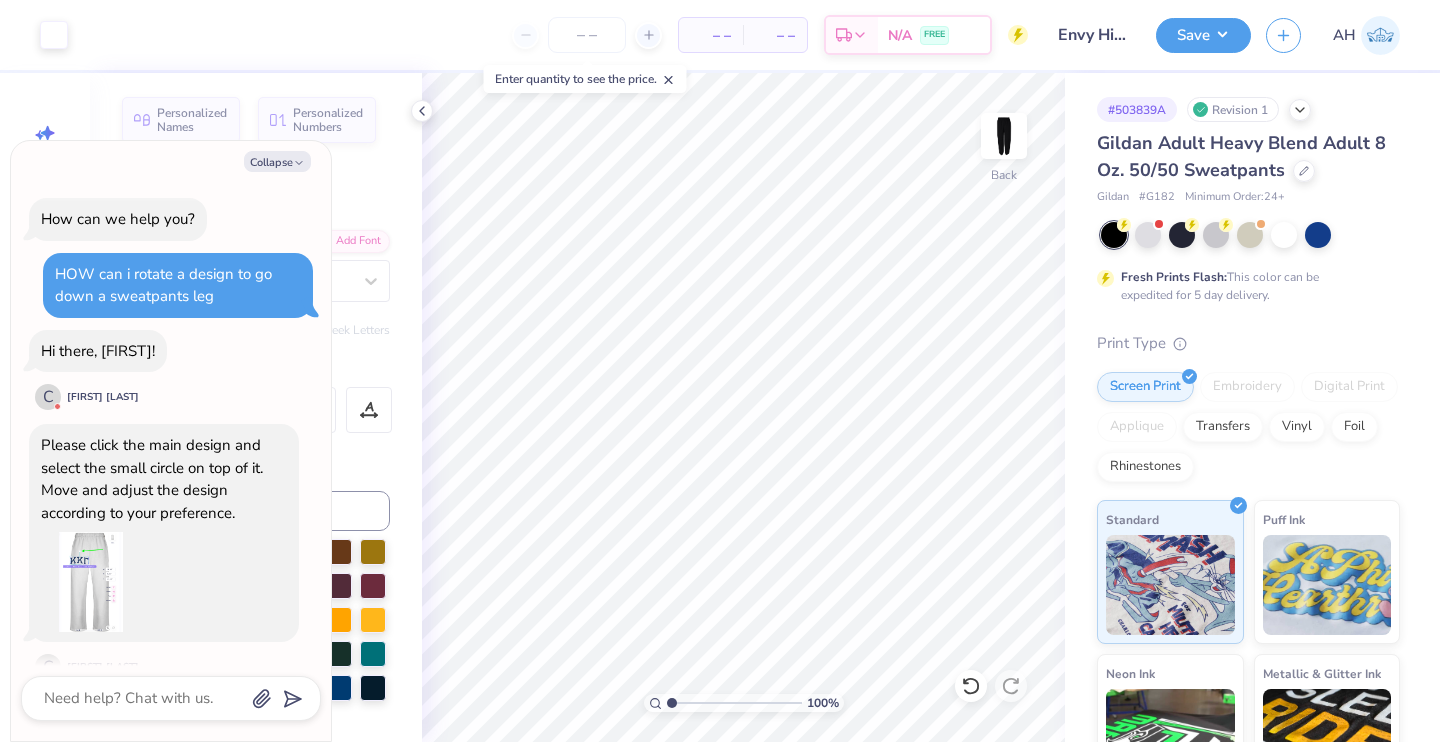 scroll, scrollTop: 0, scrollLeft: 0, axis: both 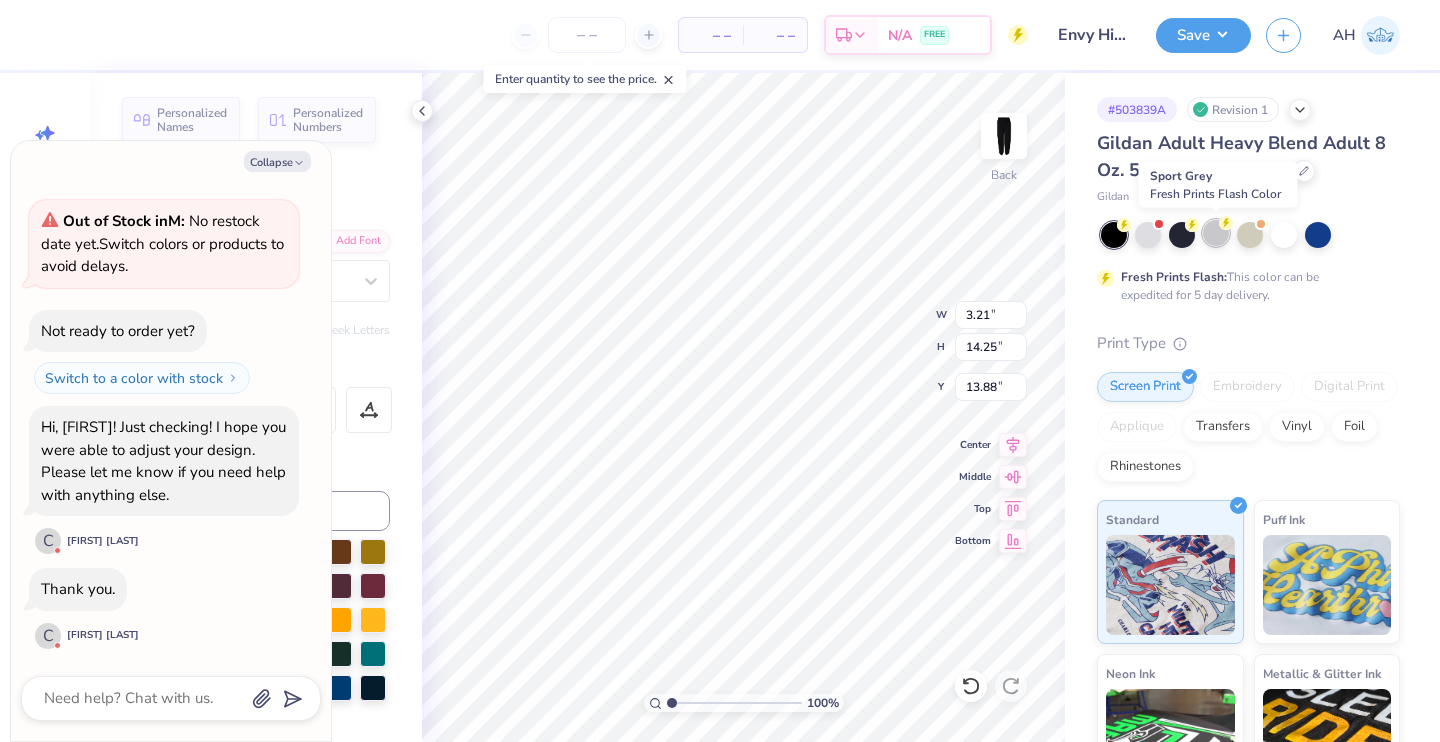 click at bounding box center [1216, 233] 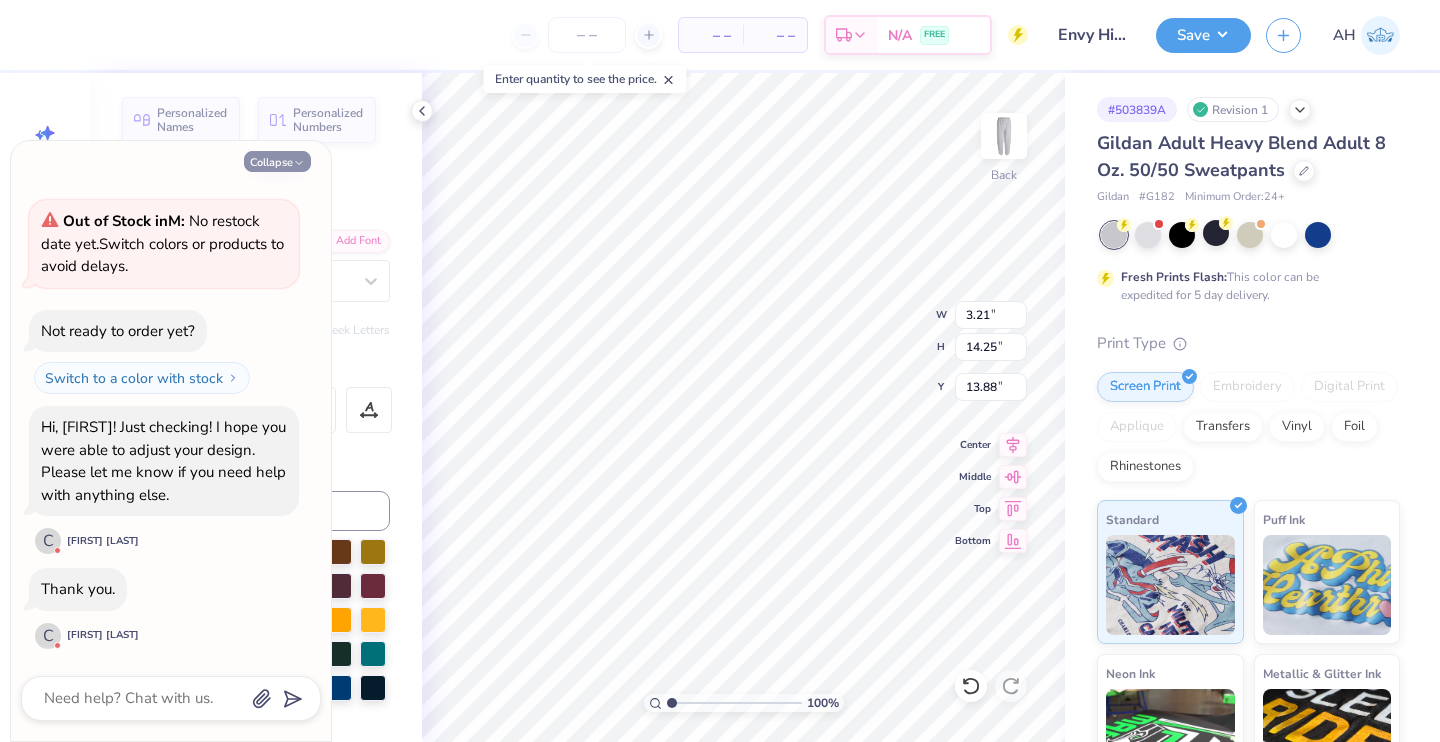 click 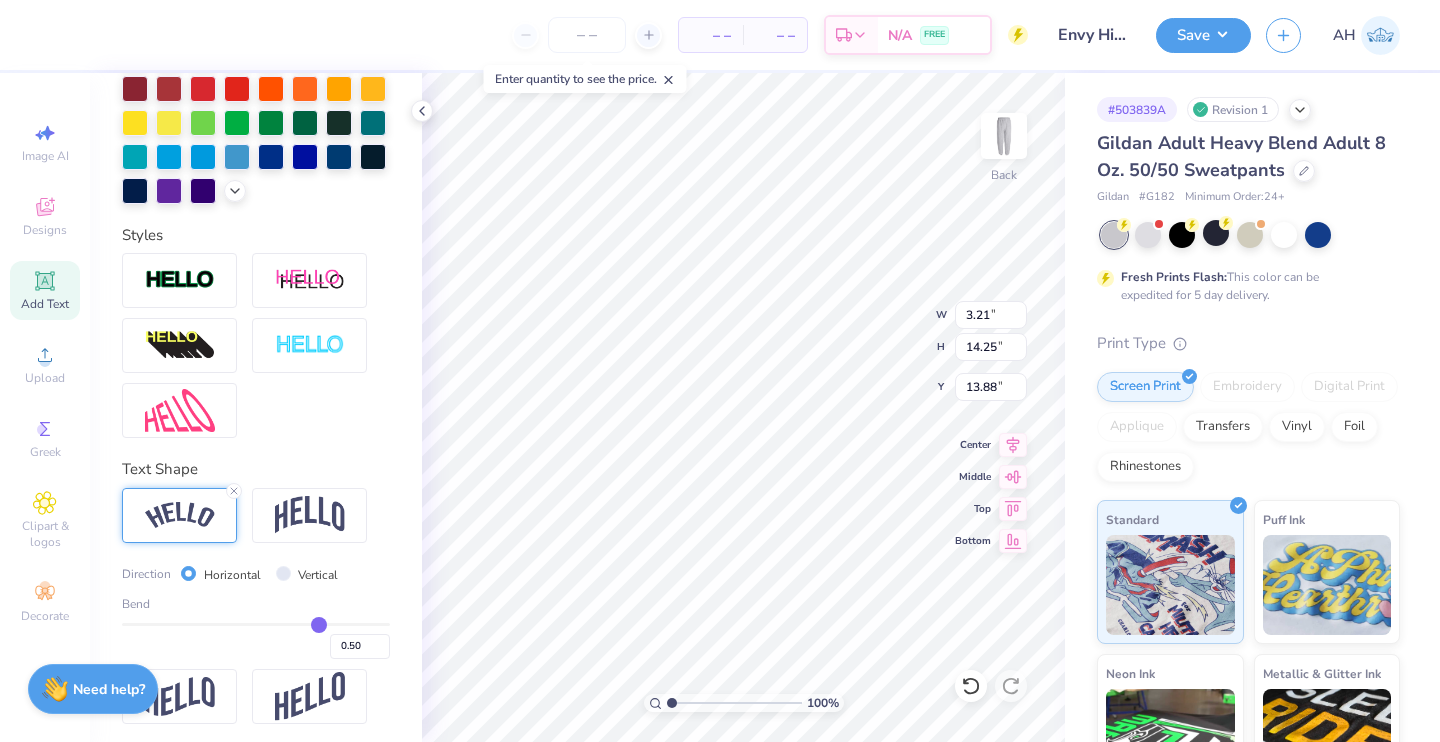 scroll, scrollTop: 561, scrollLeft: 0, axis: vertical 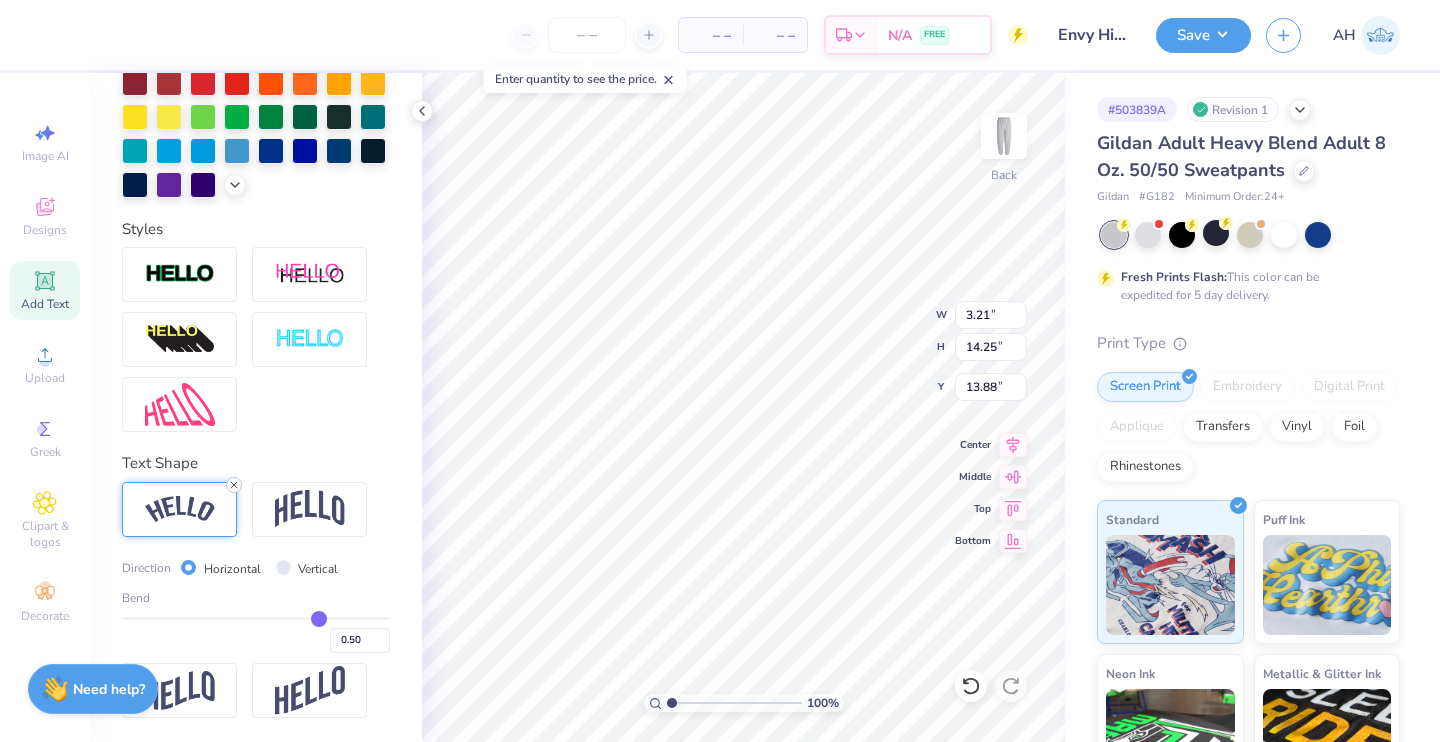 click 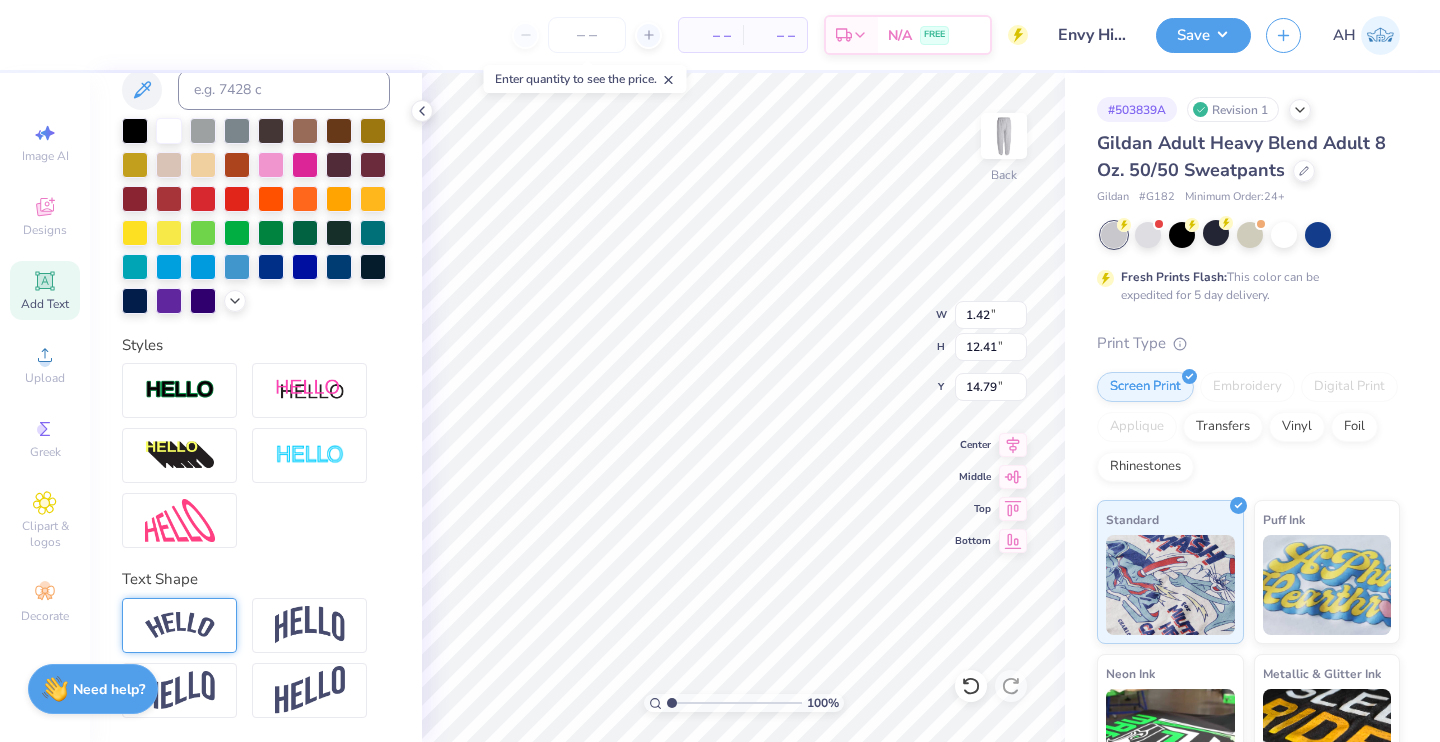 type on "1.42" 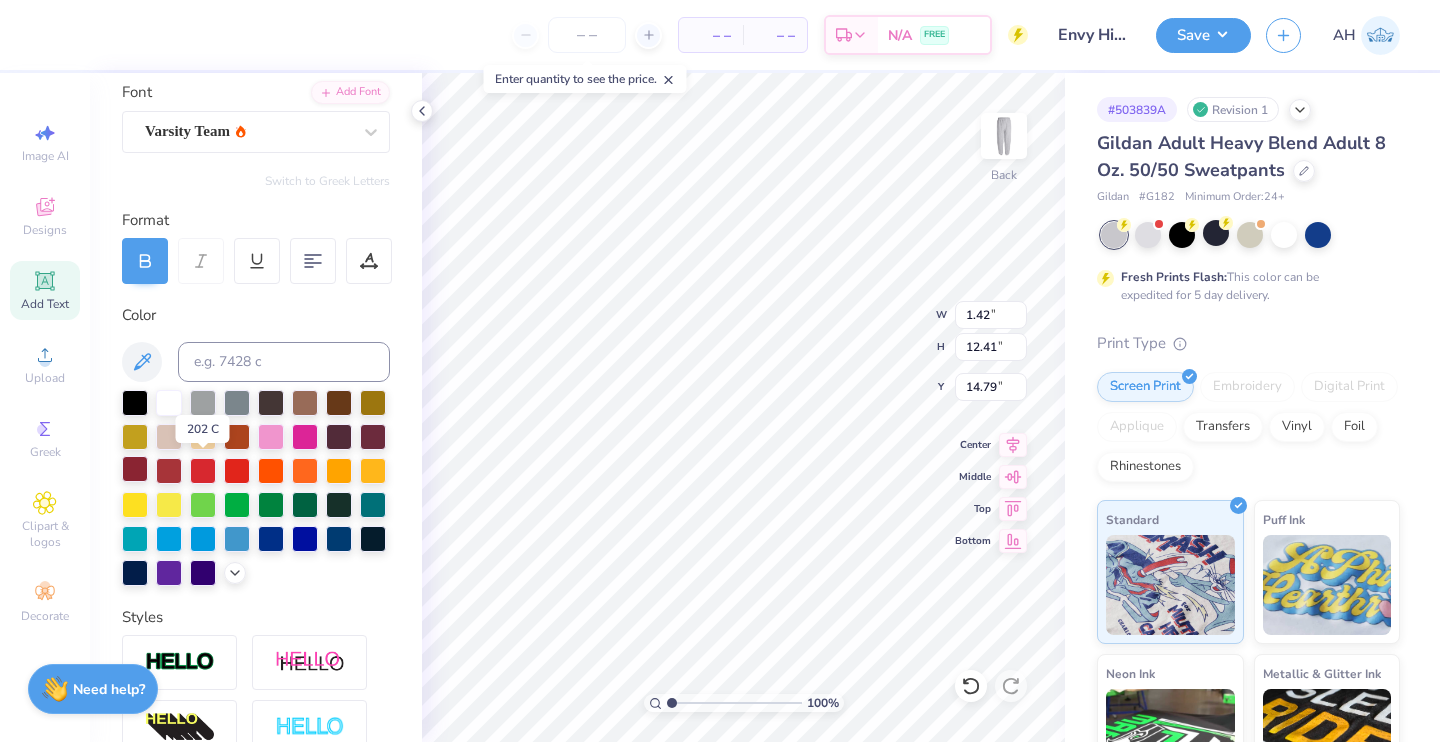 click at bounding box center (135, 469) 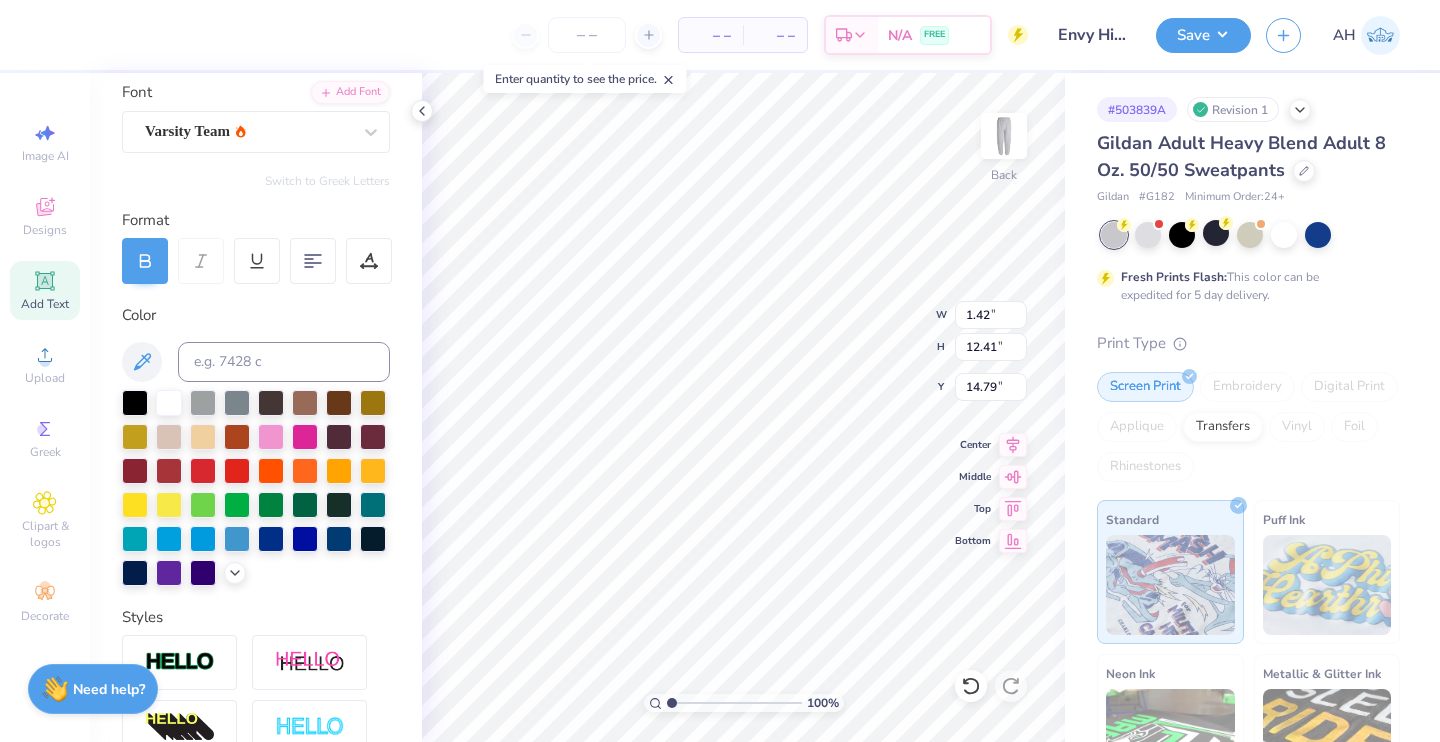 type on "2.08" 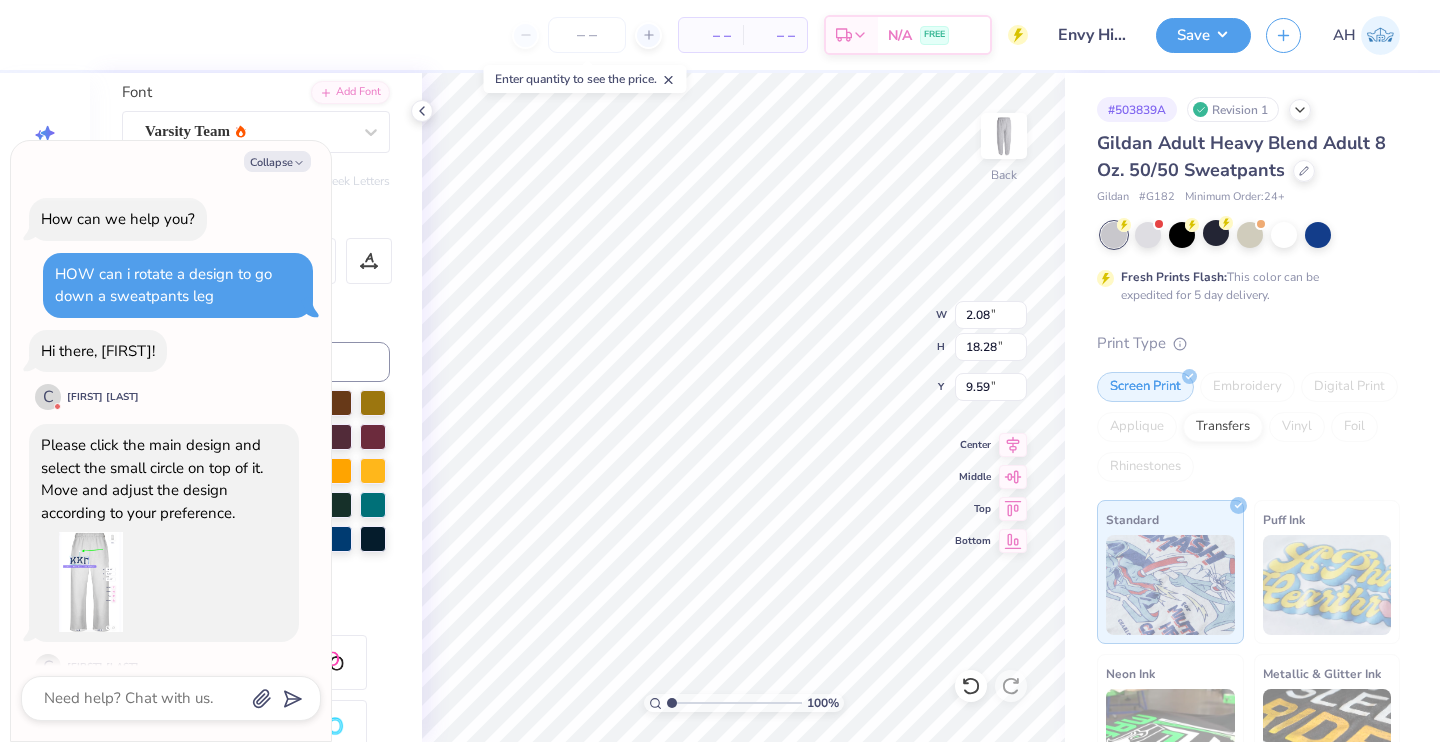 scroll, scrollTop: 454, scrollLeft: 0, axis: vertical 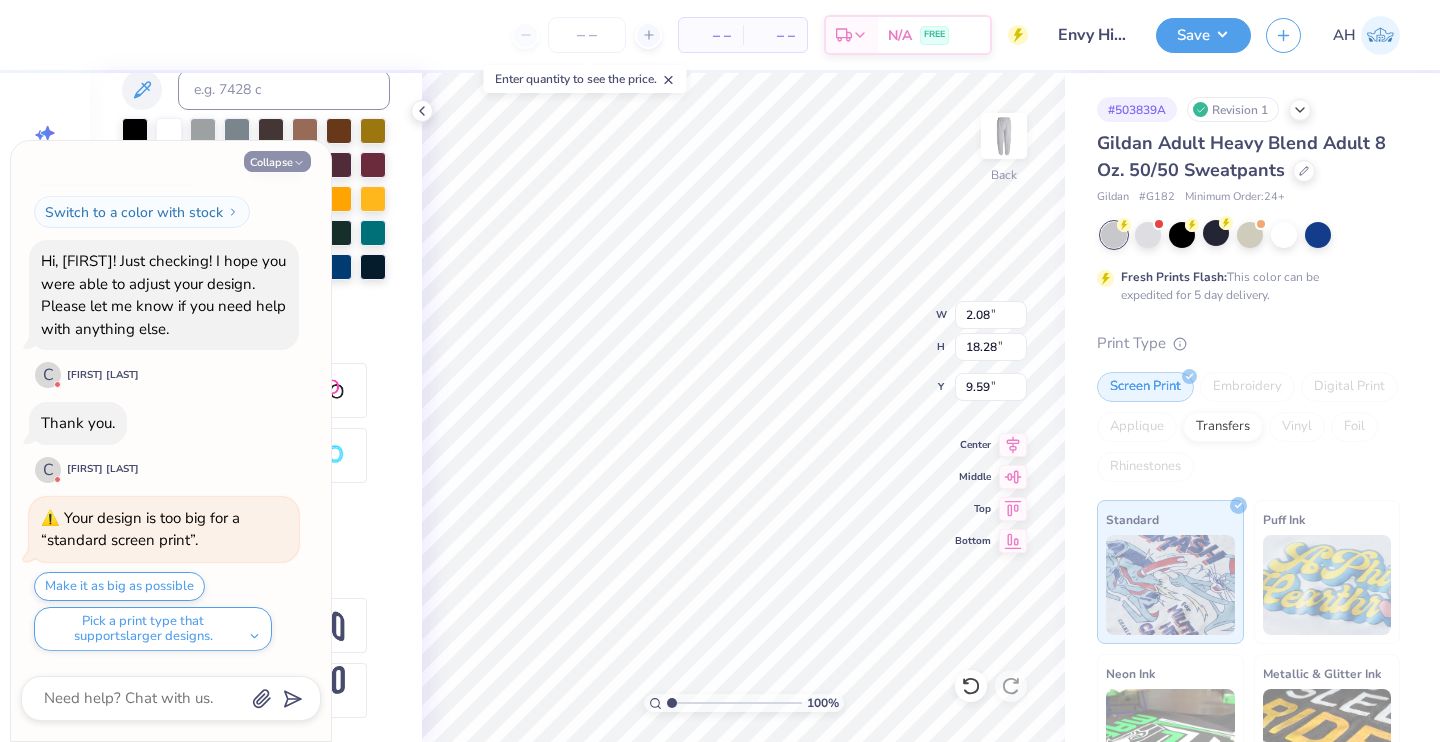 click on "Collapse" at bounding box center (277, 161) 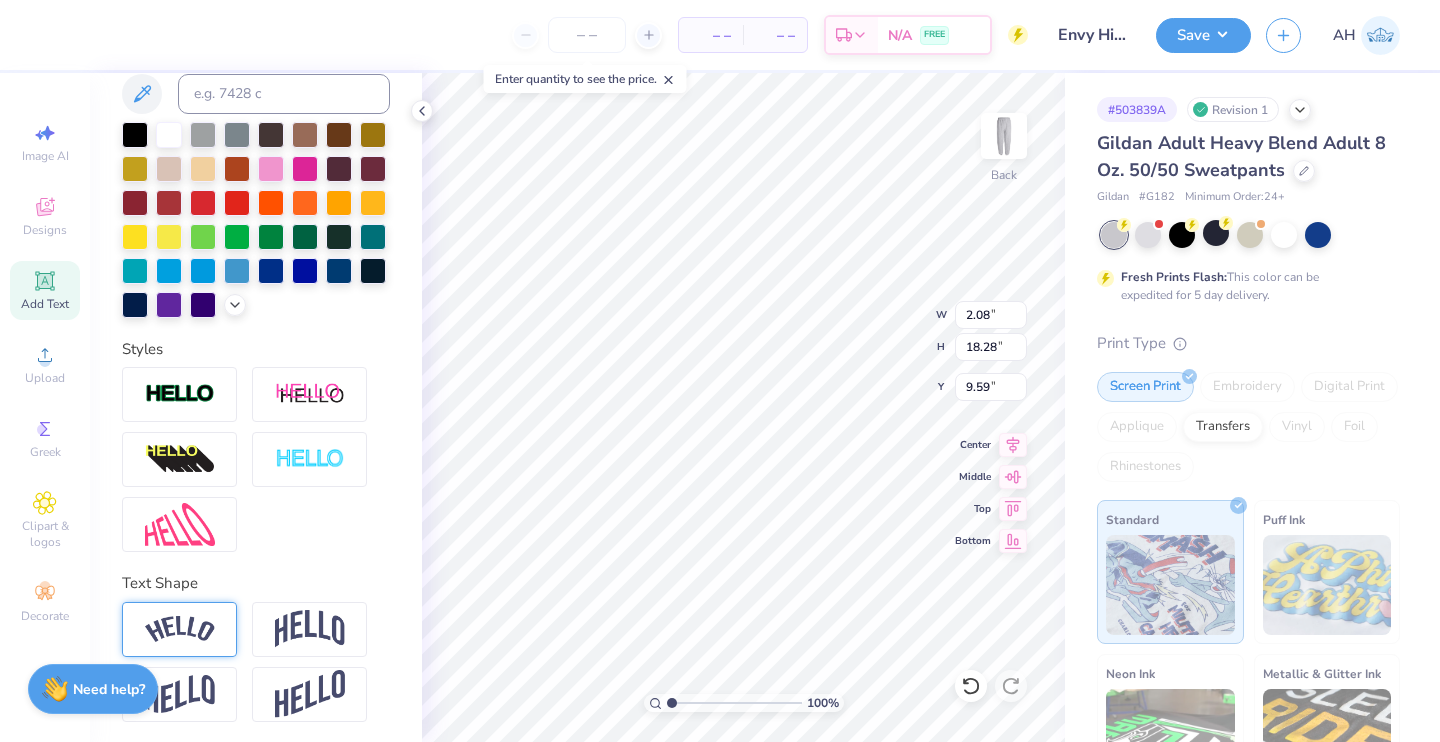 scroll, scrollTop: 454, scrollLeft: 0, axis: vertical 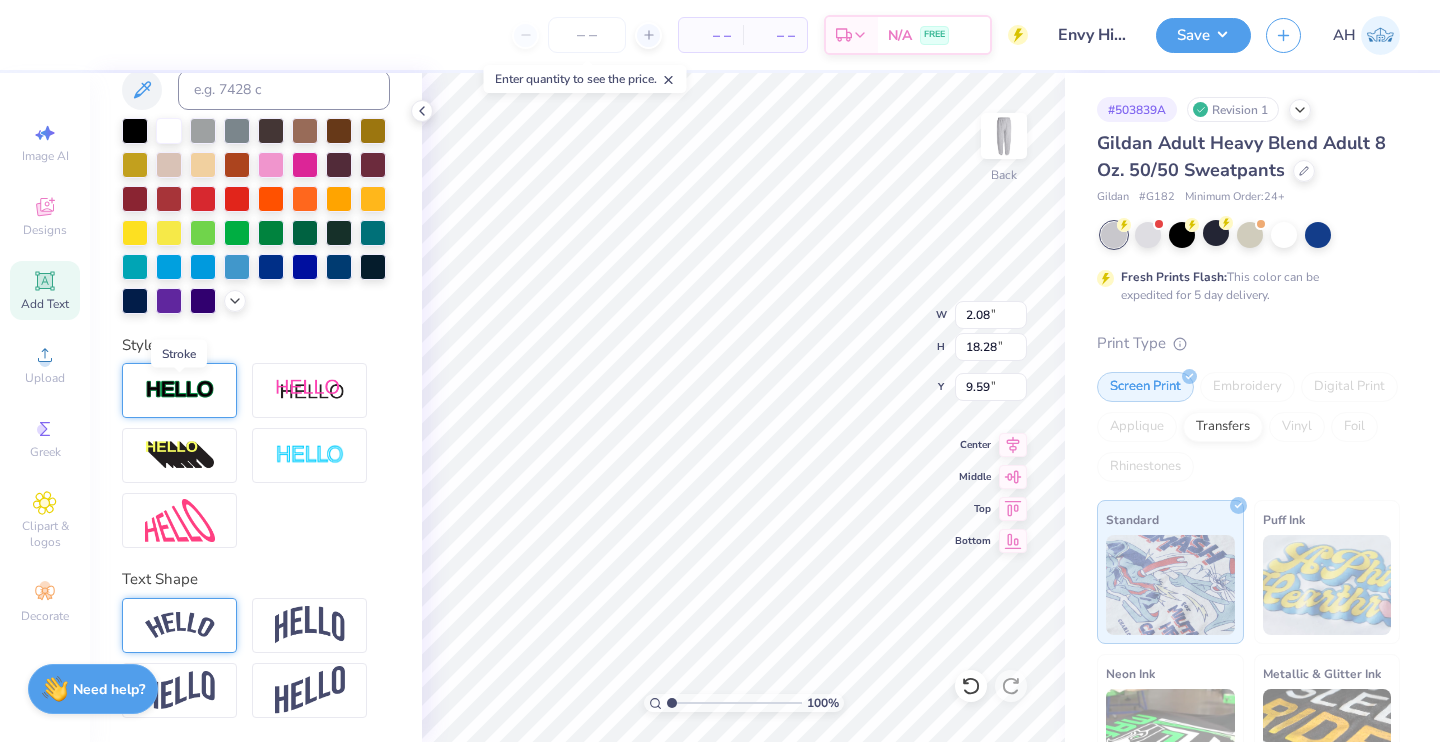 click at bounding box center (180, 390) 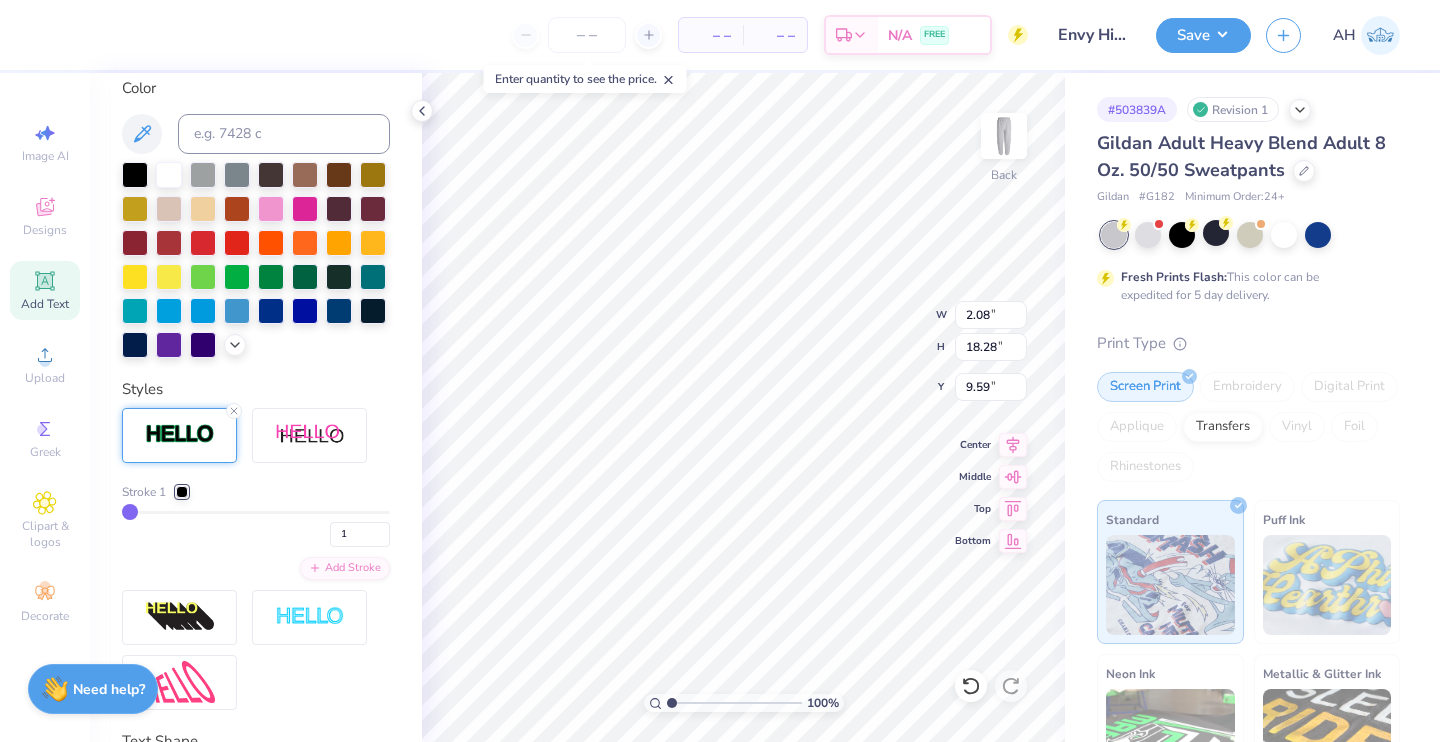 type on "2.12" 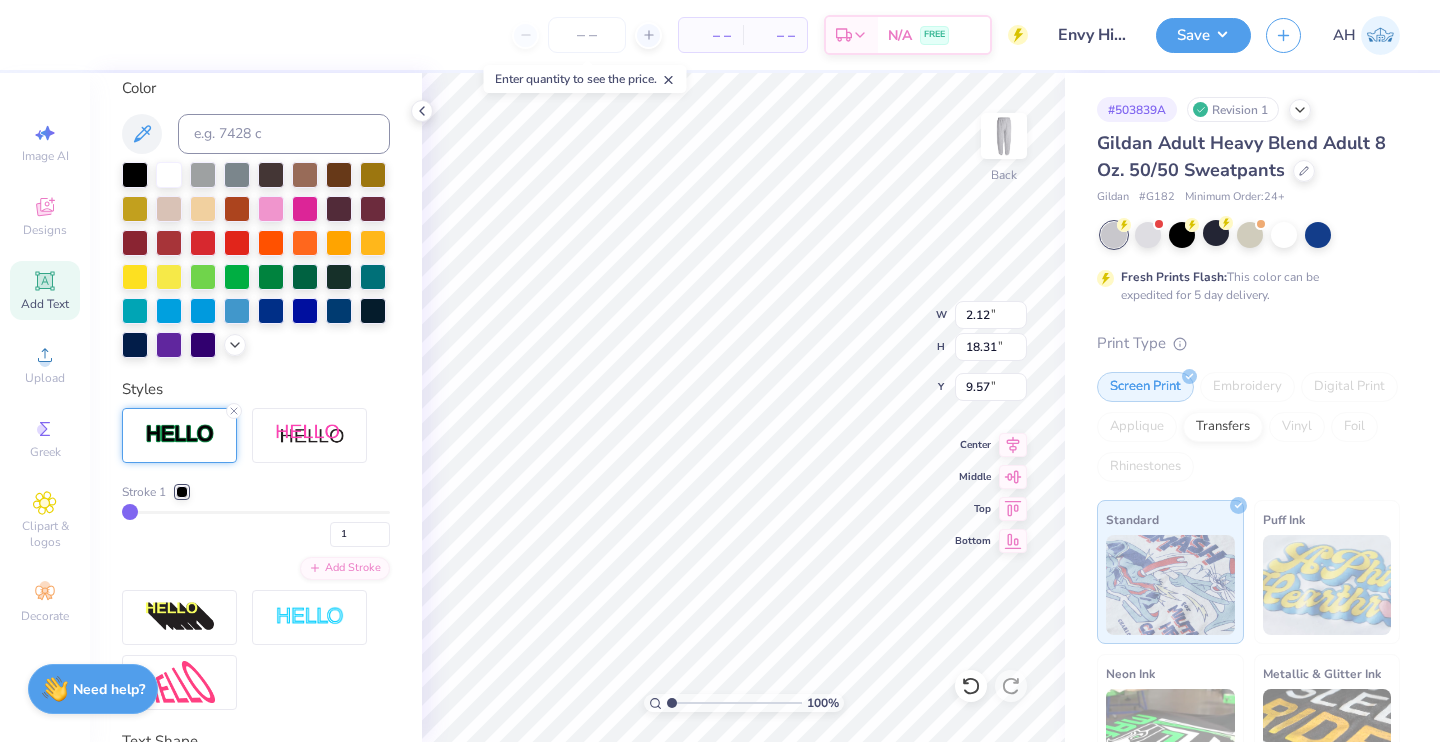 scroll, scrollTop: 532, scrollLeft: 0, axis: vertical 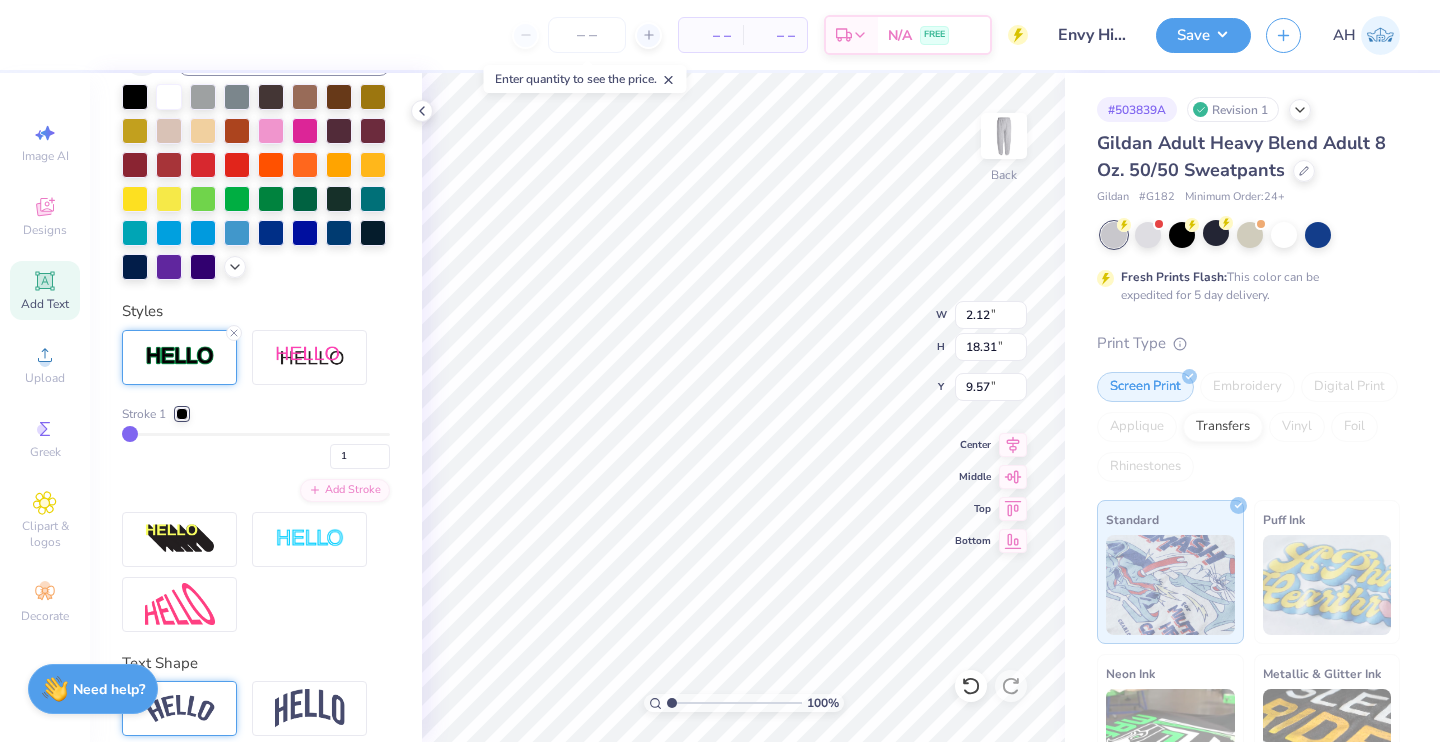 type on "3" 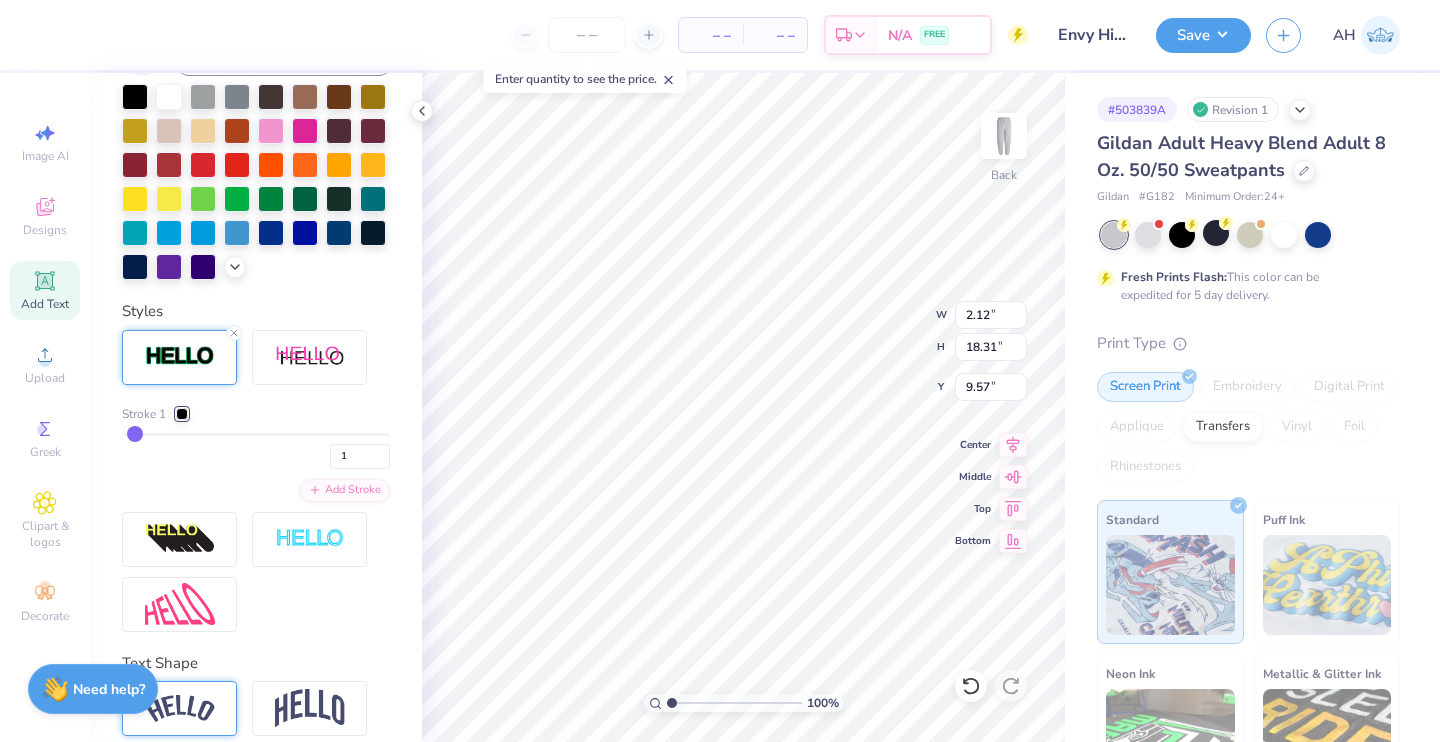 type on "3" 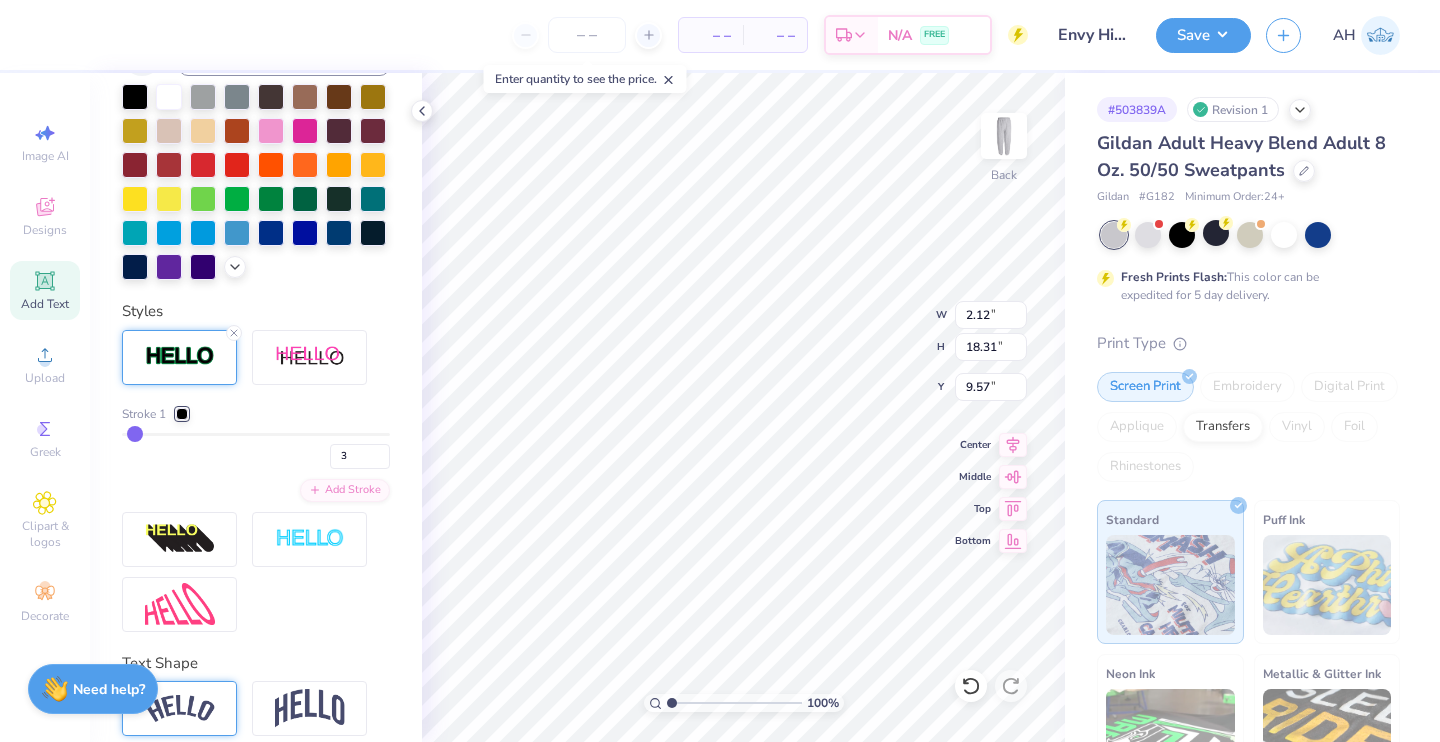 type on "4" 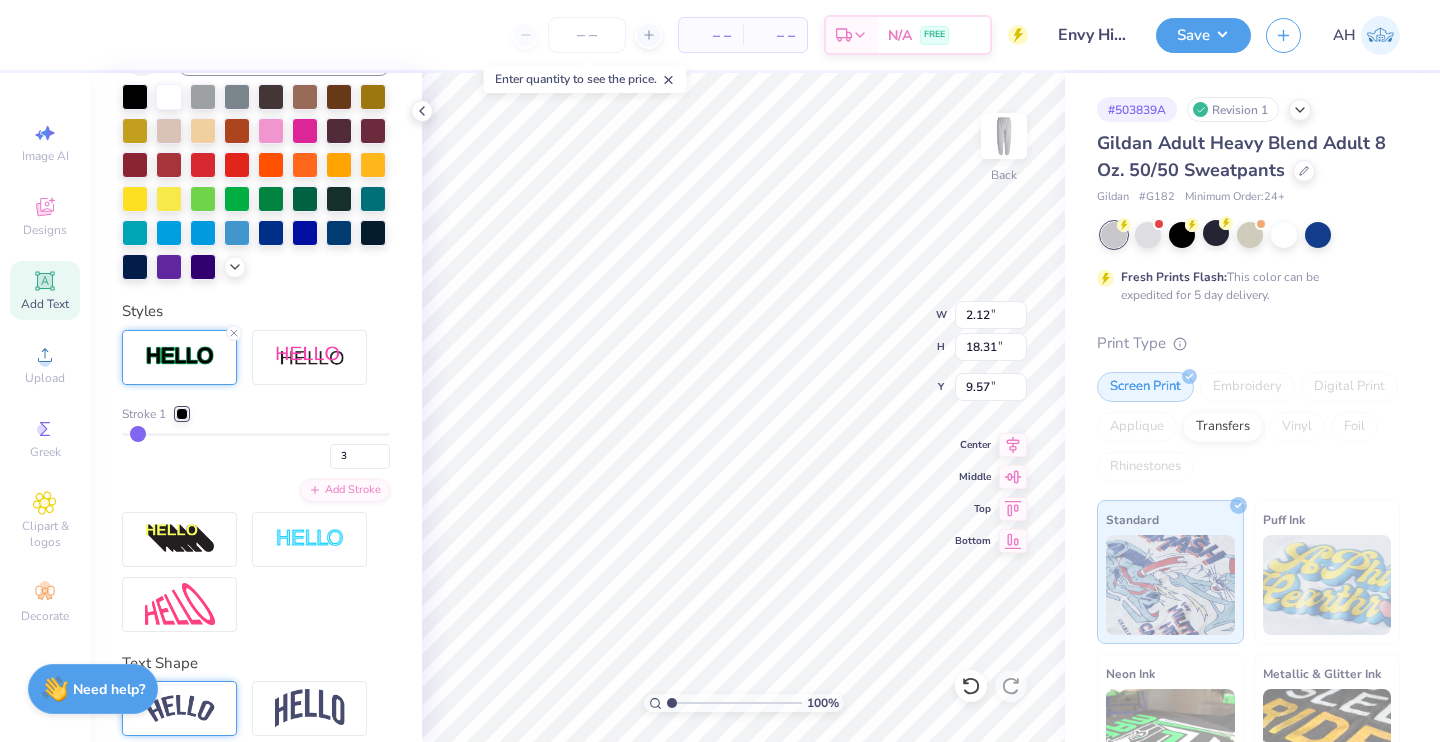 type on "4" 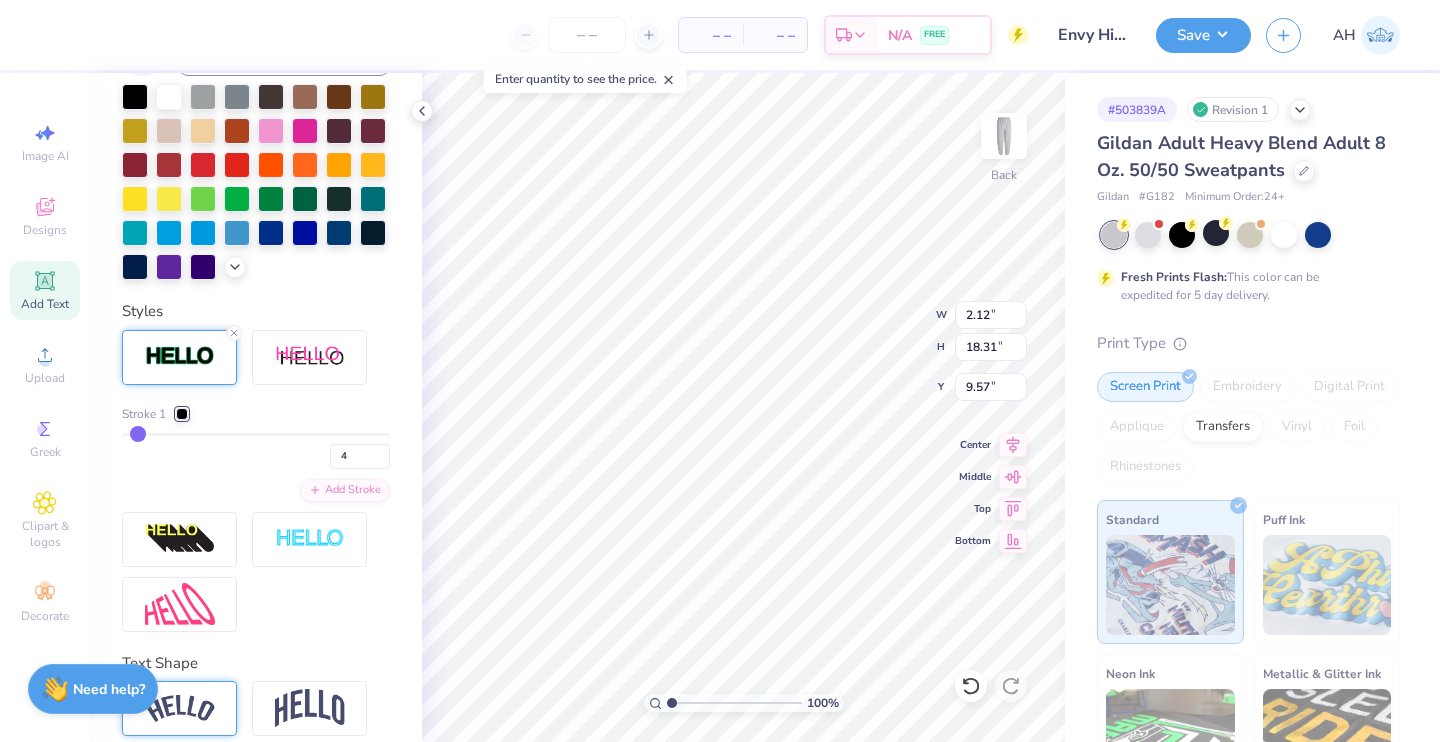 type on "5" 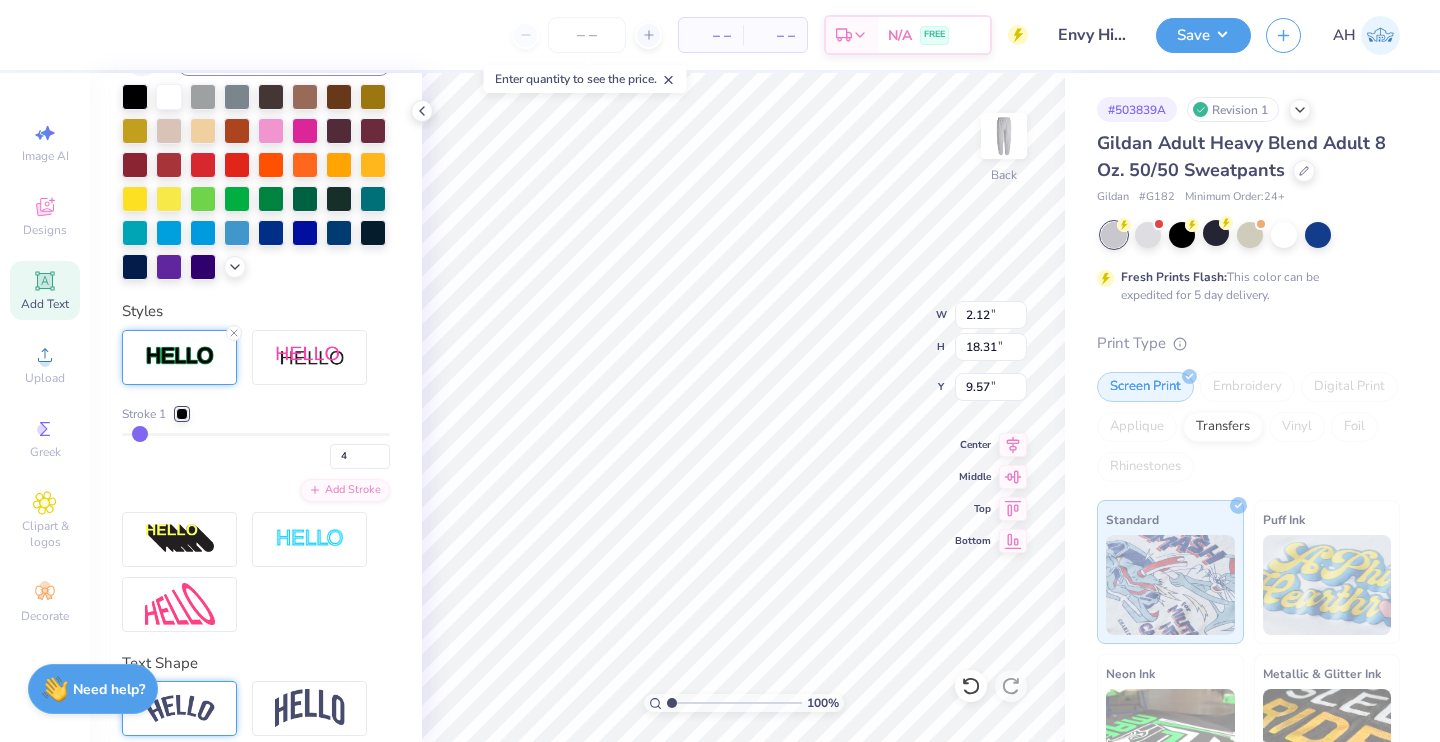 type on "5" 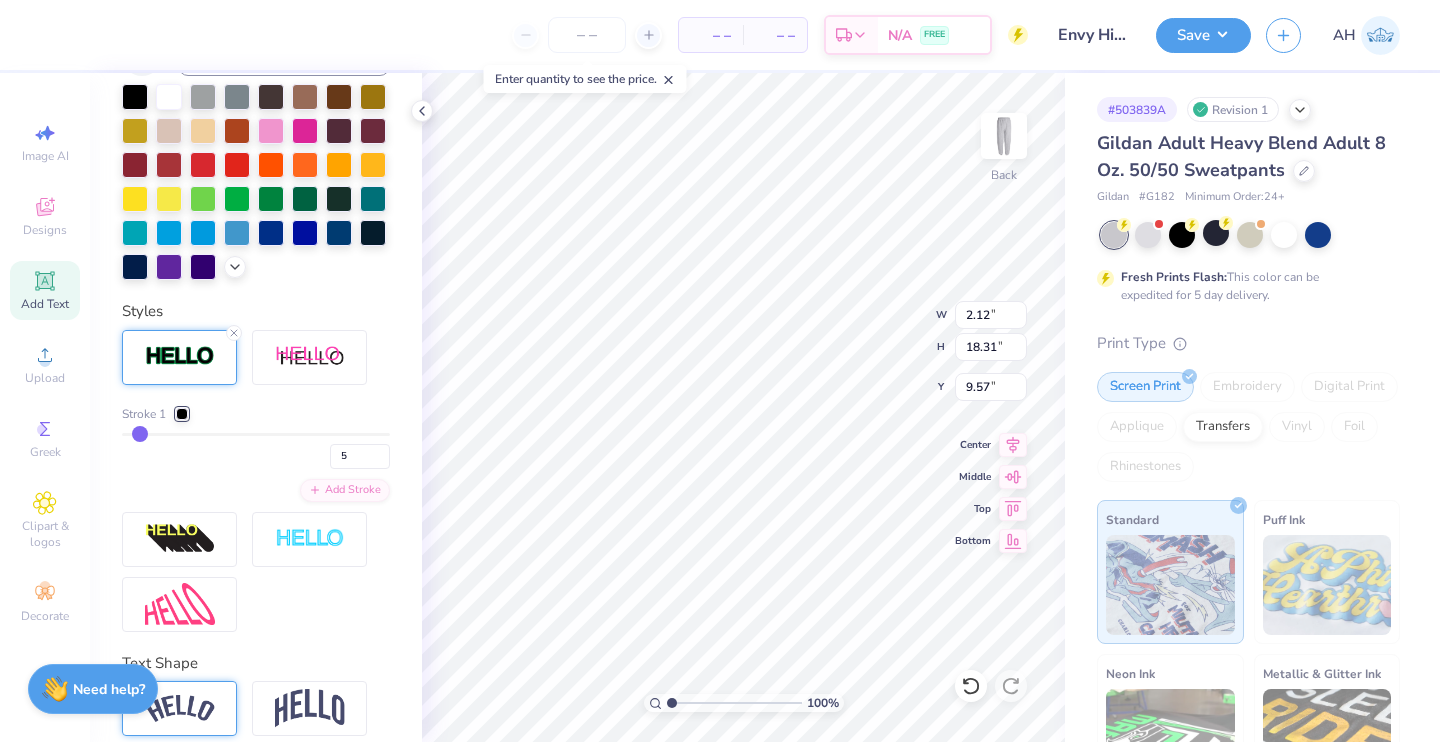 type on "6" 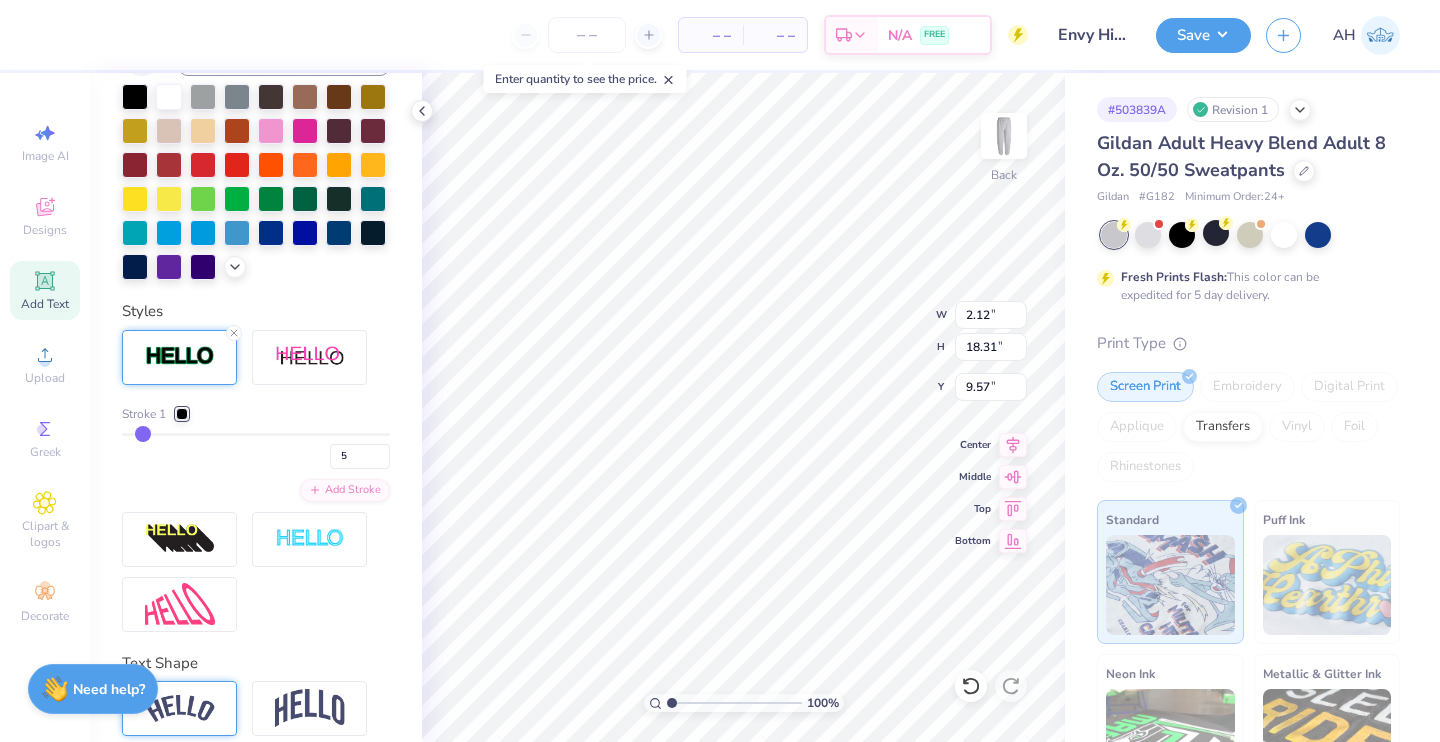 type on "6" 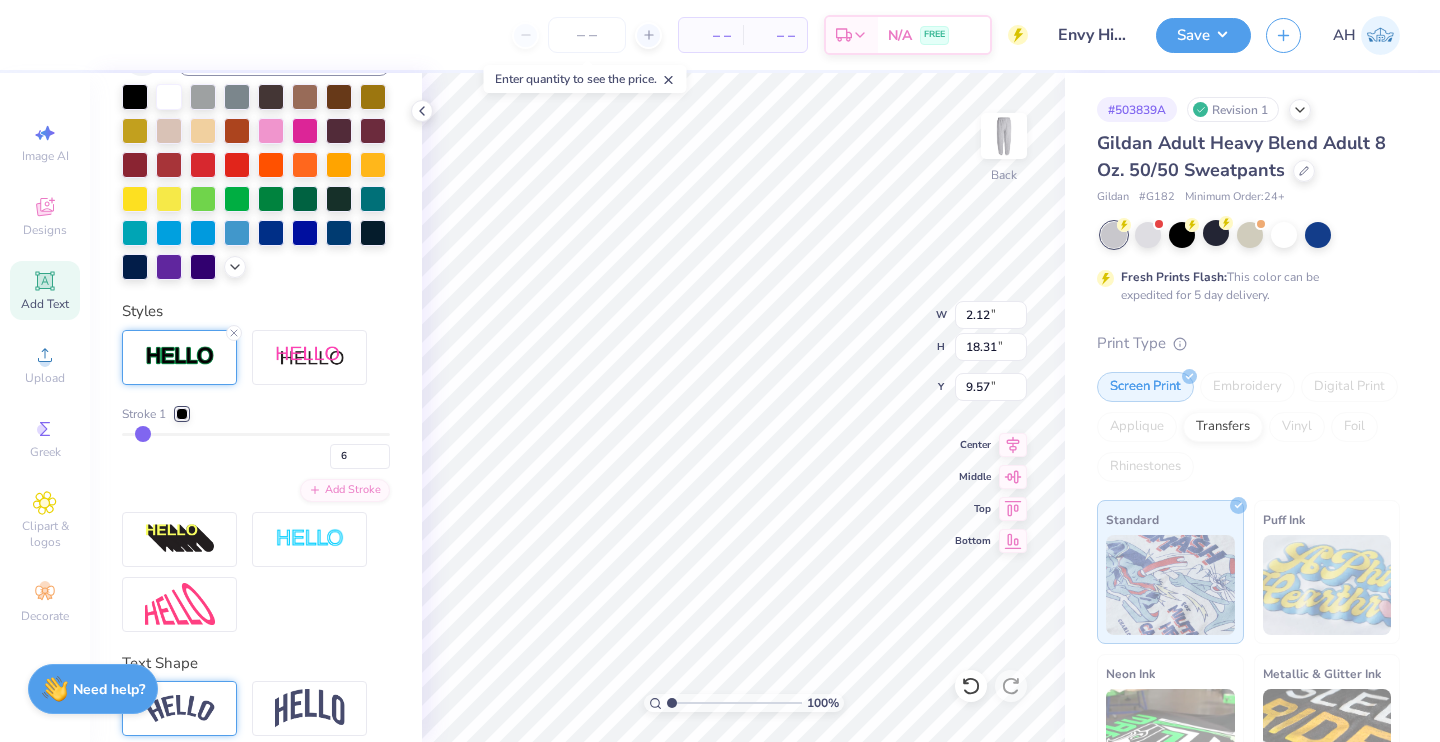 type on "7" 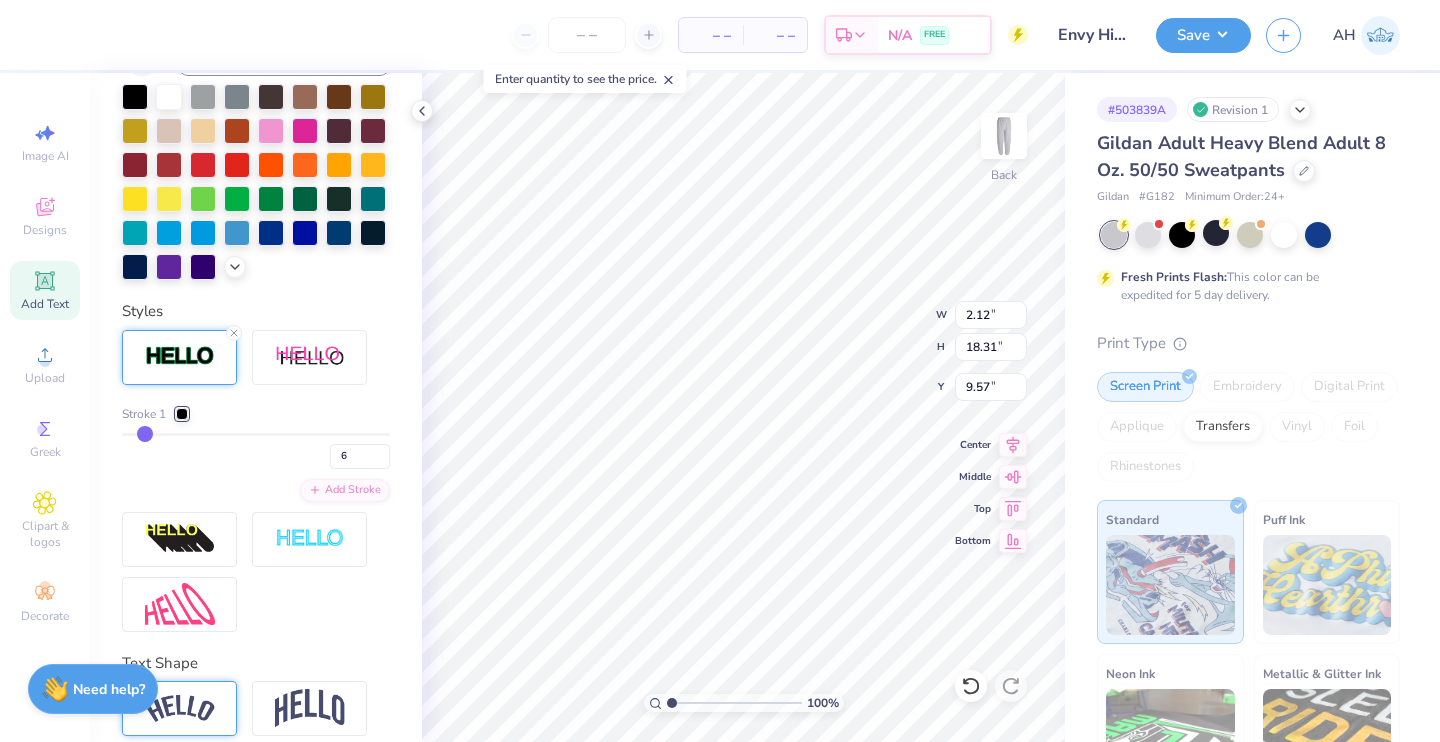type on "7" 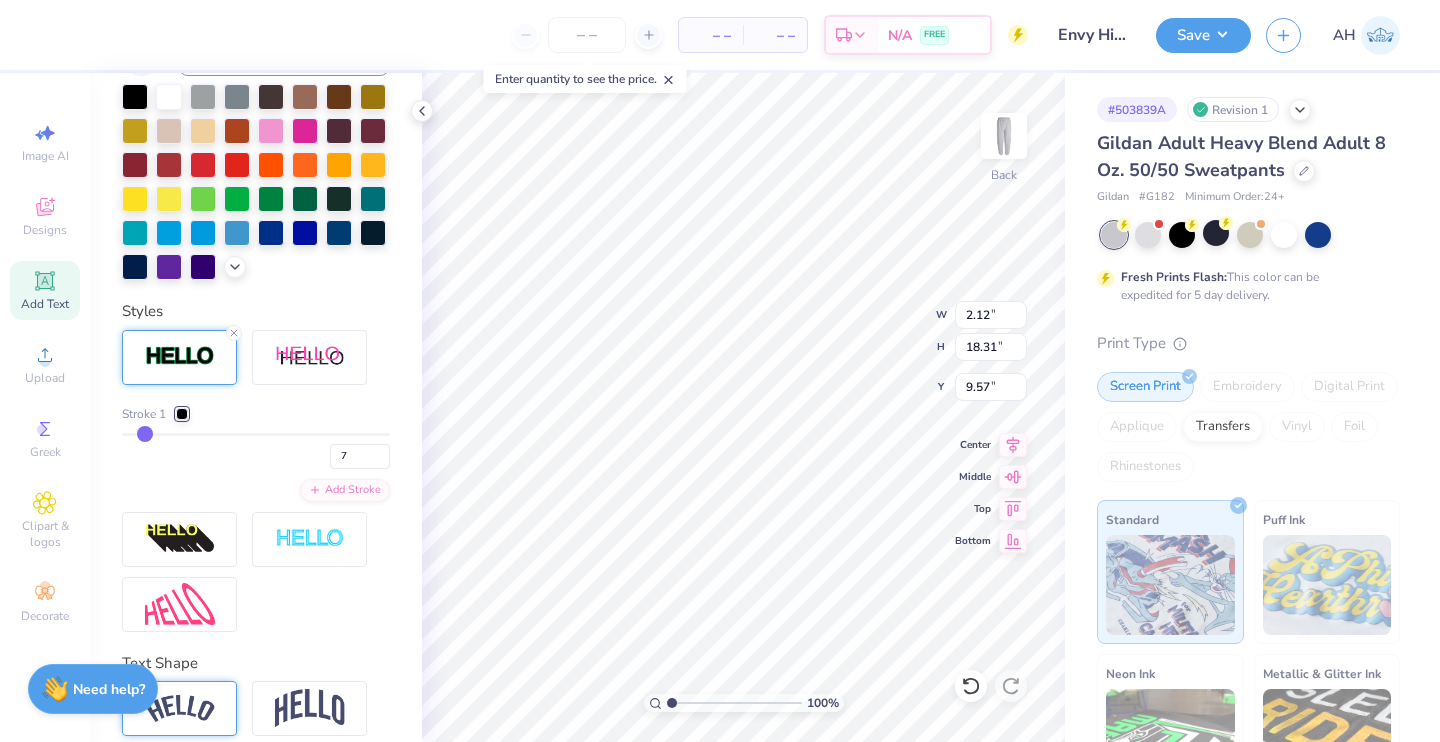 type on "8" 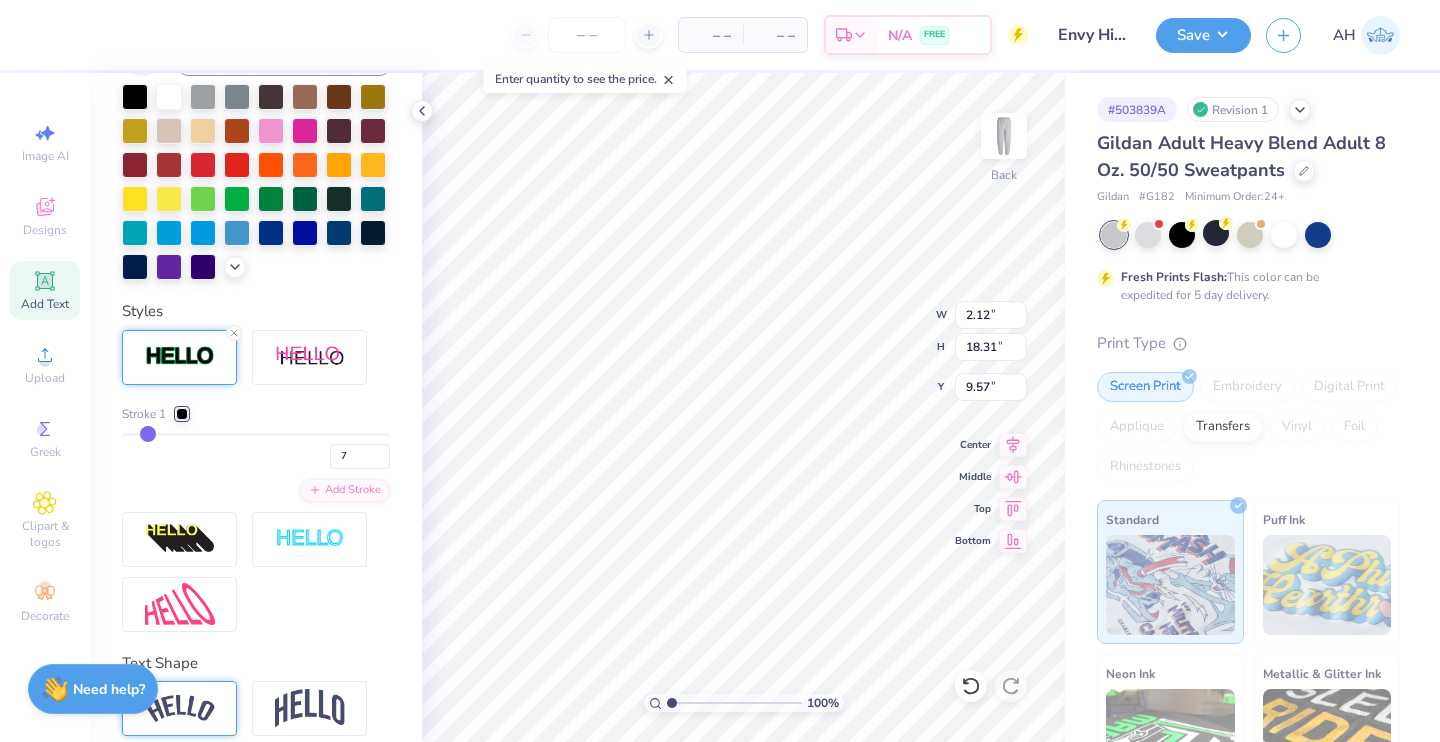 type on "8" 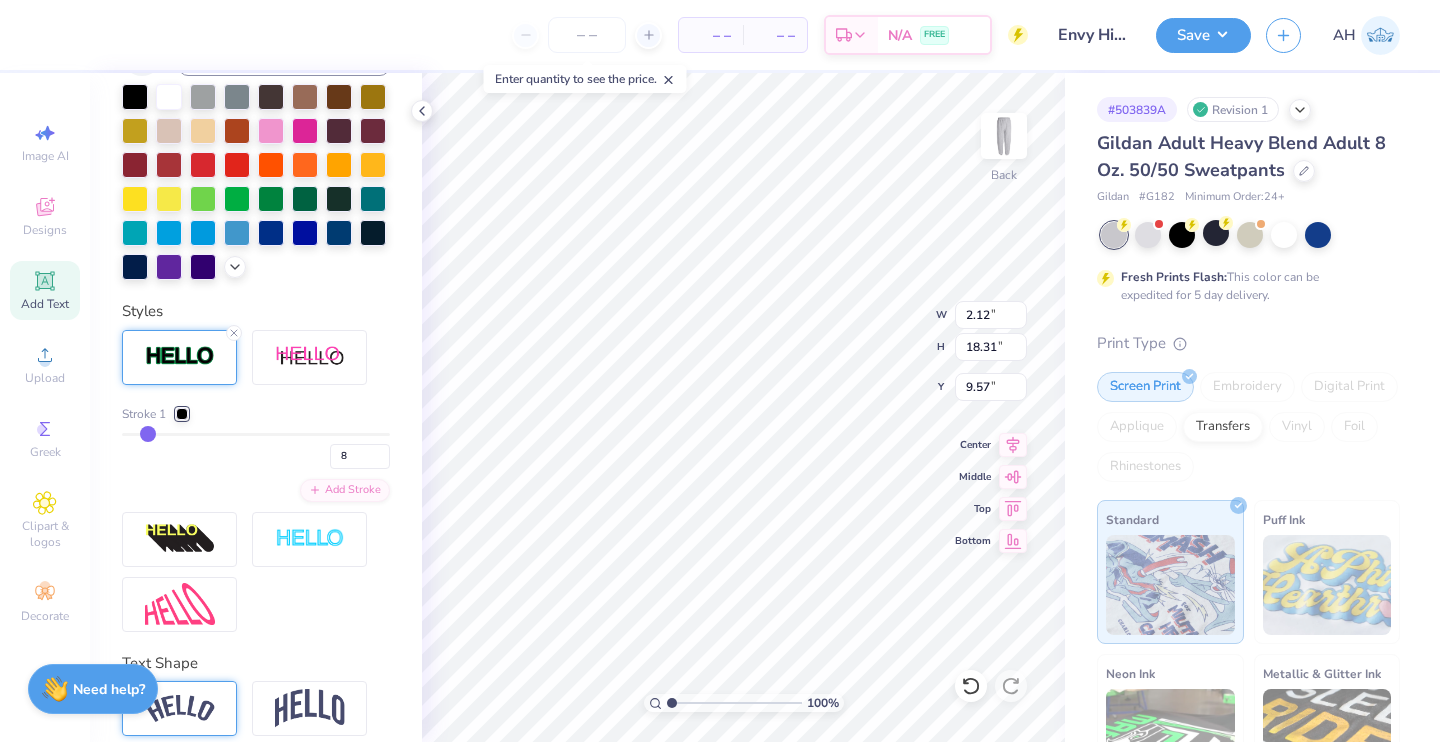 type on "9" 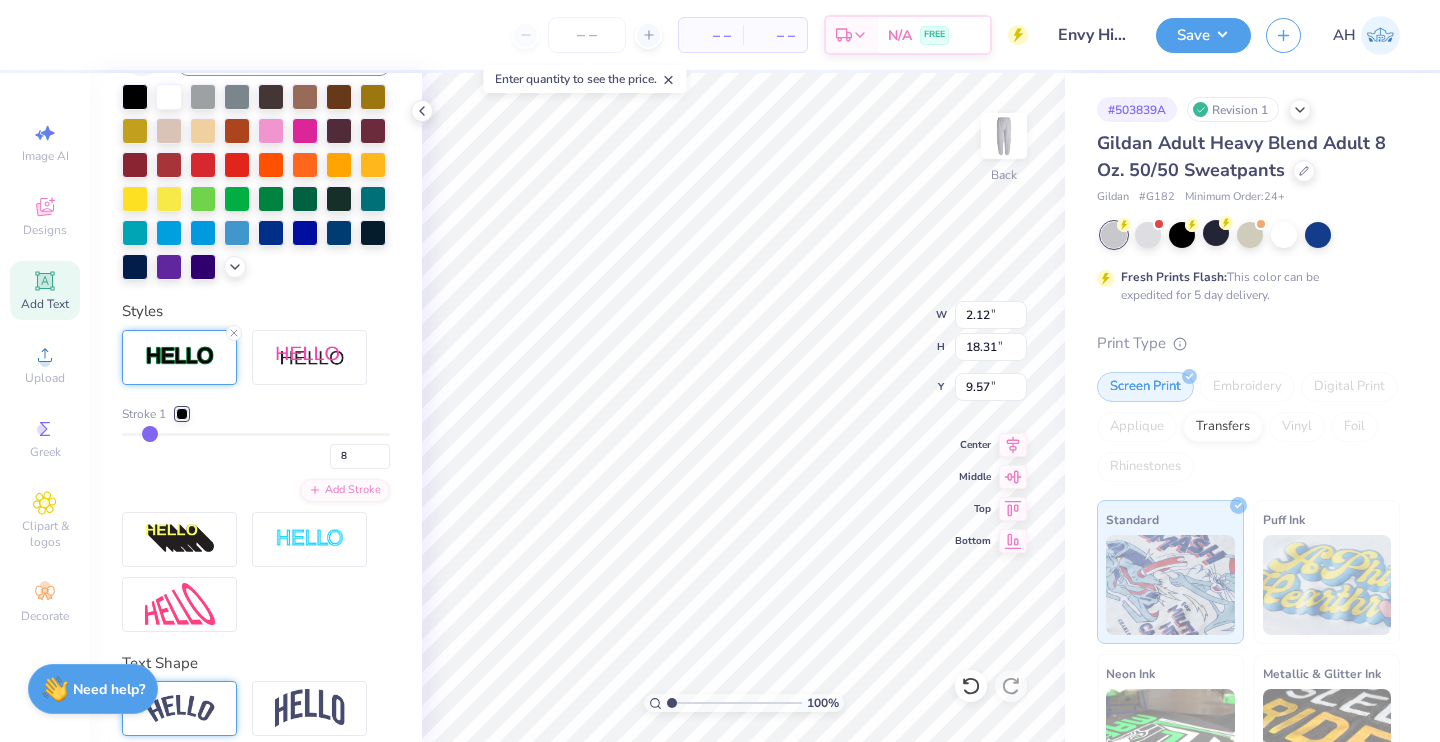 type on "9" 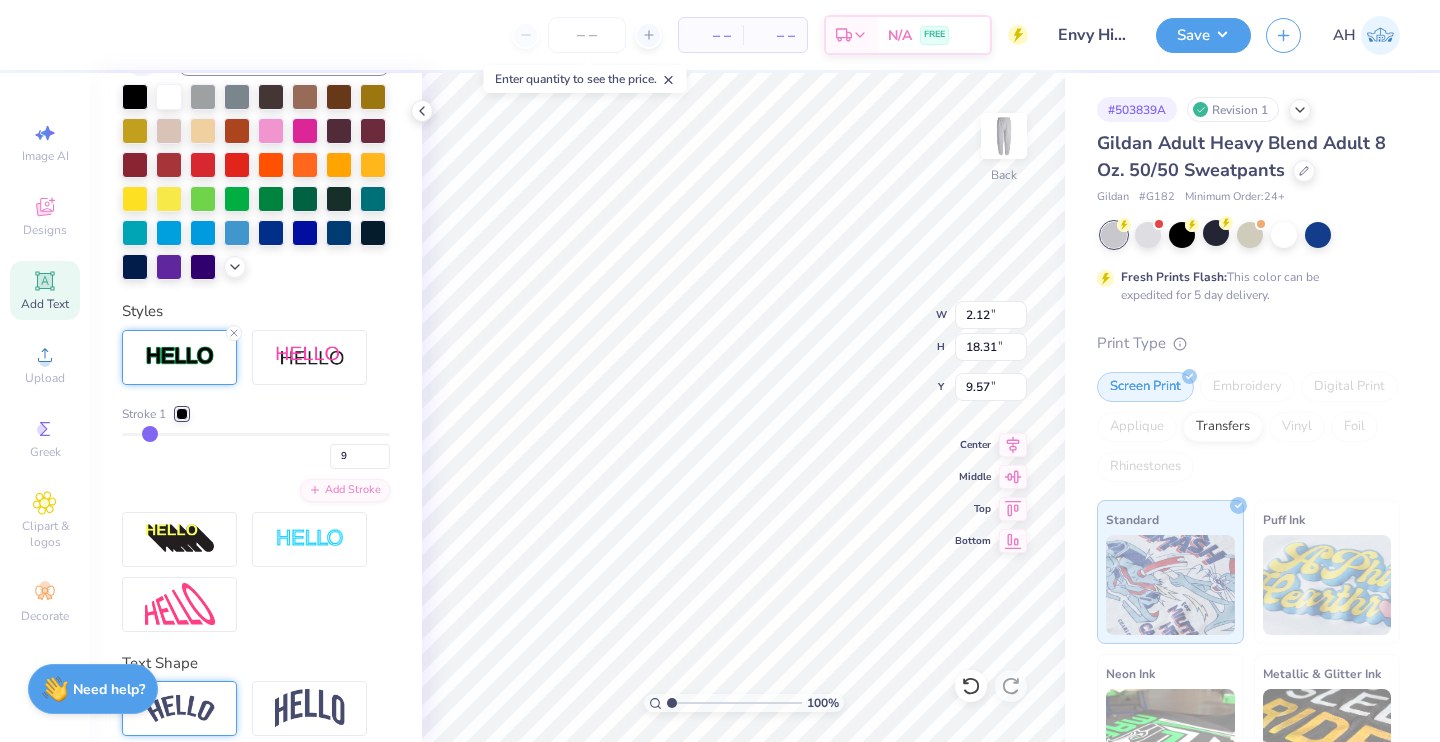 type on "10" 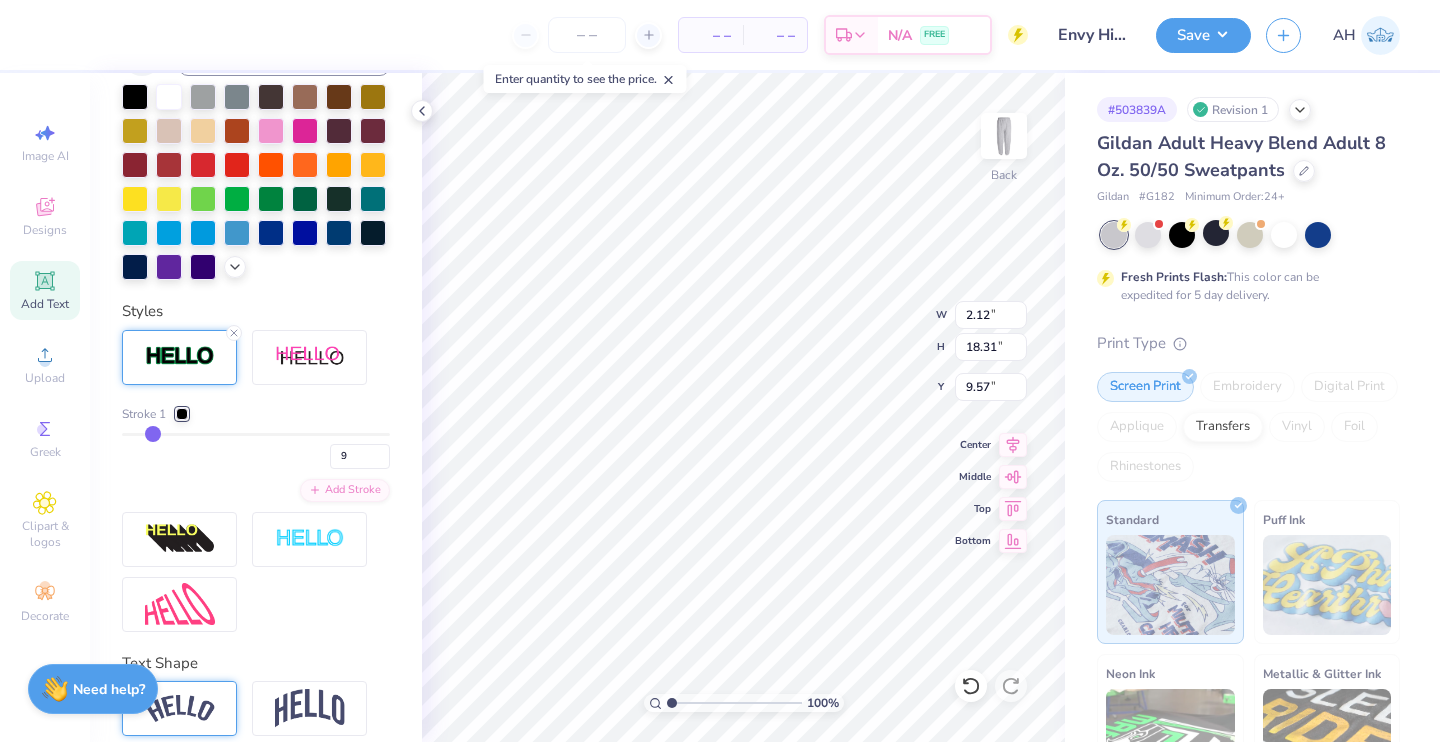 type on "10" 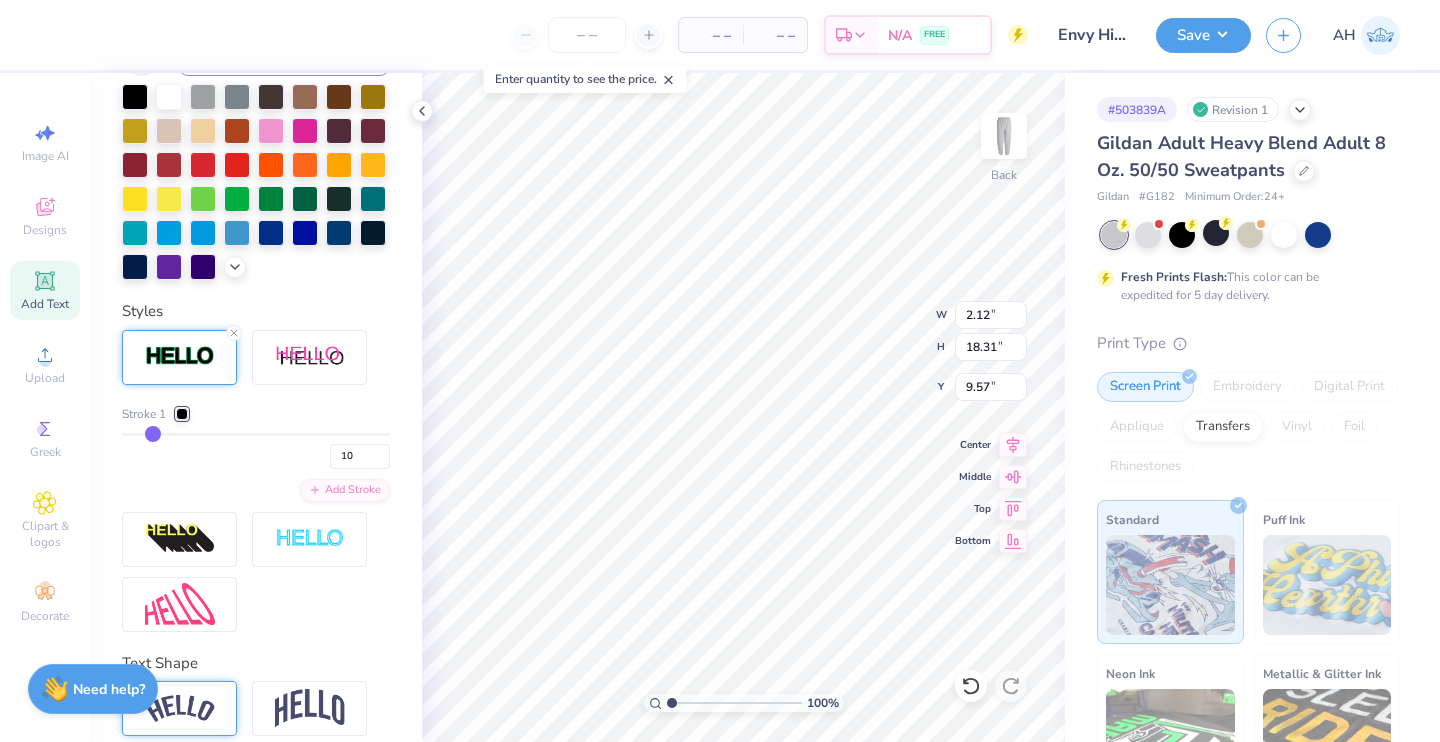 type on "11" 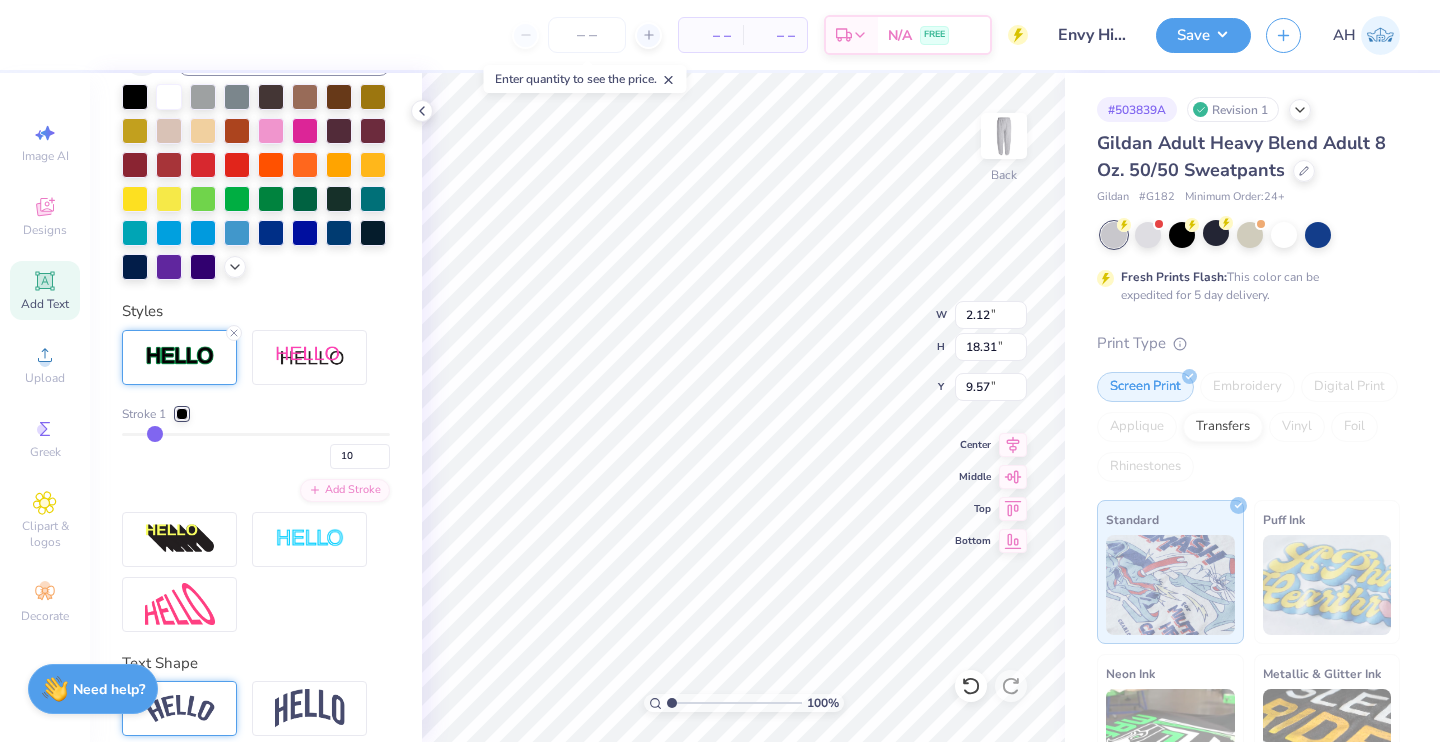 type on "11" 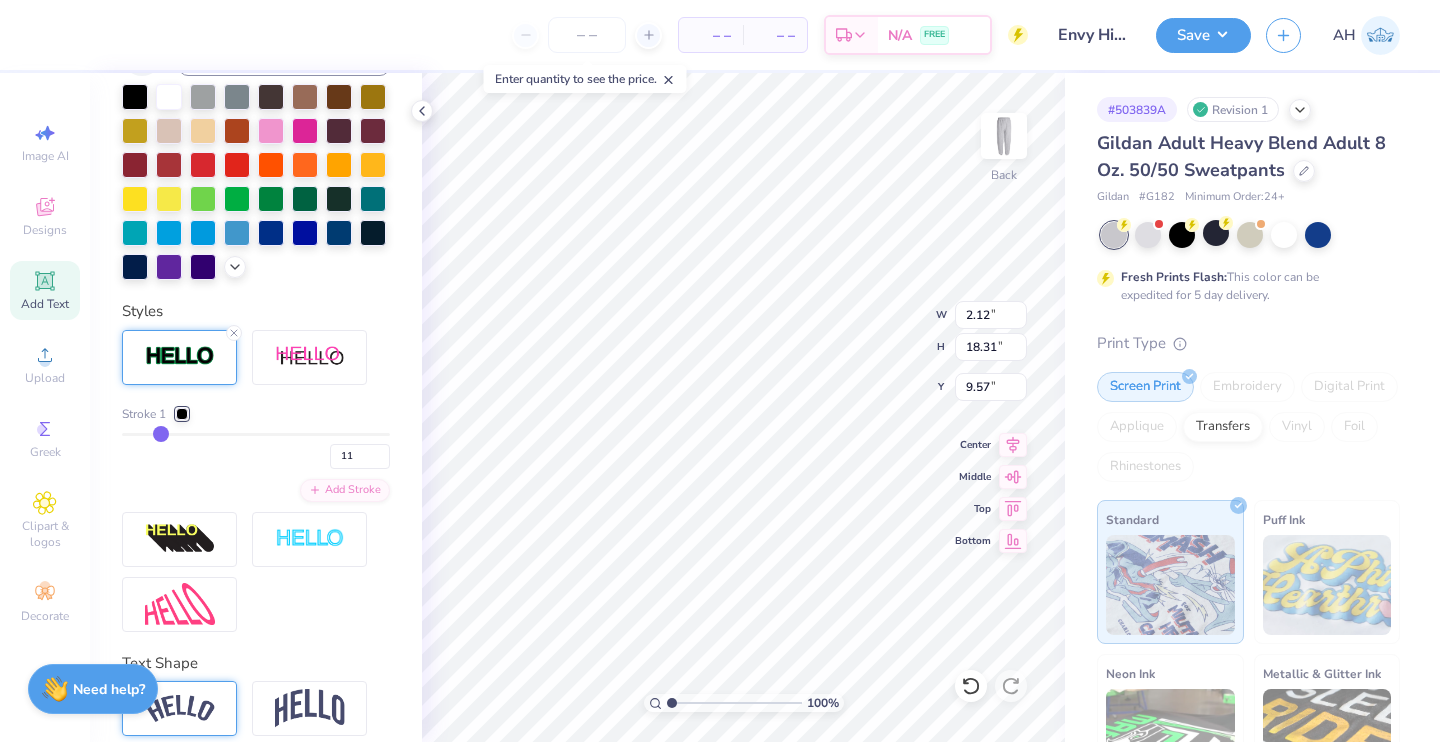 type on "14" 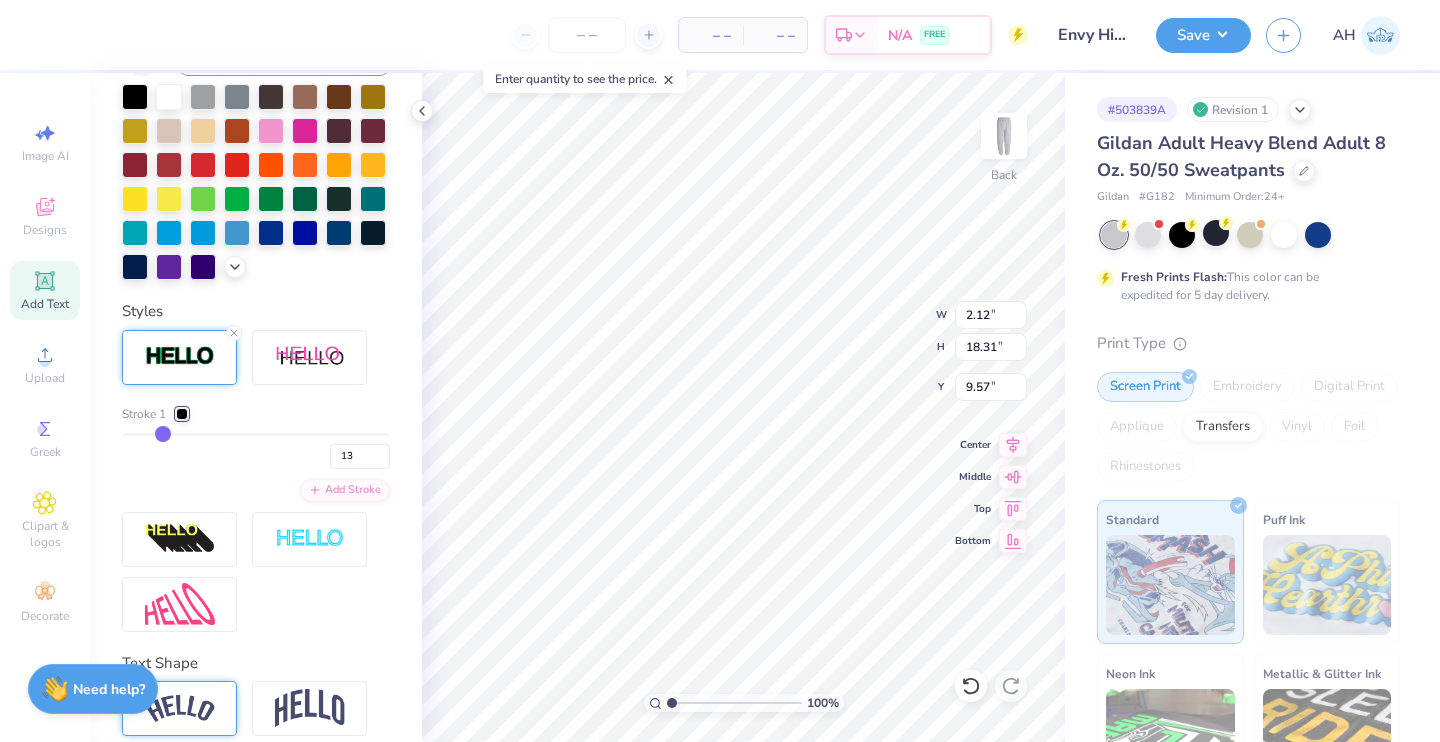 type on "14" 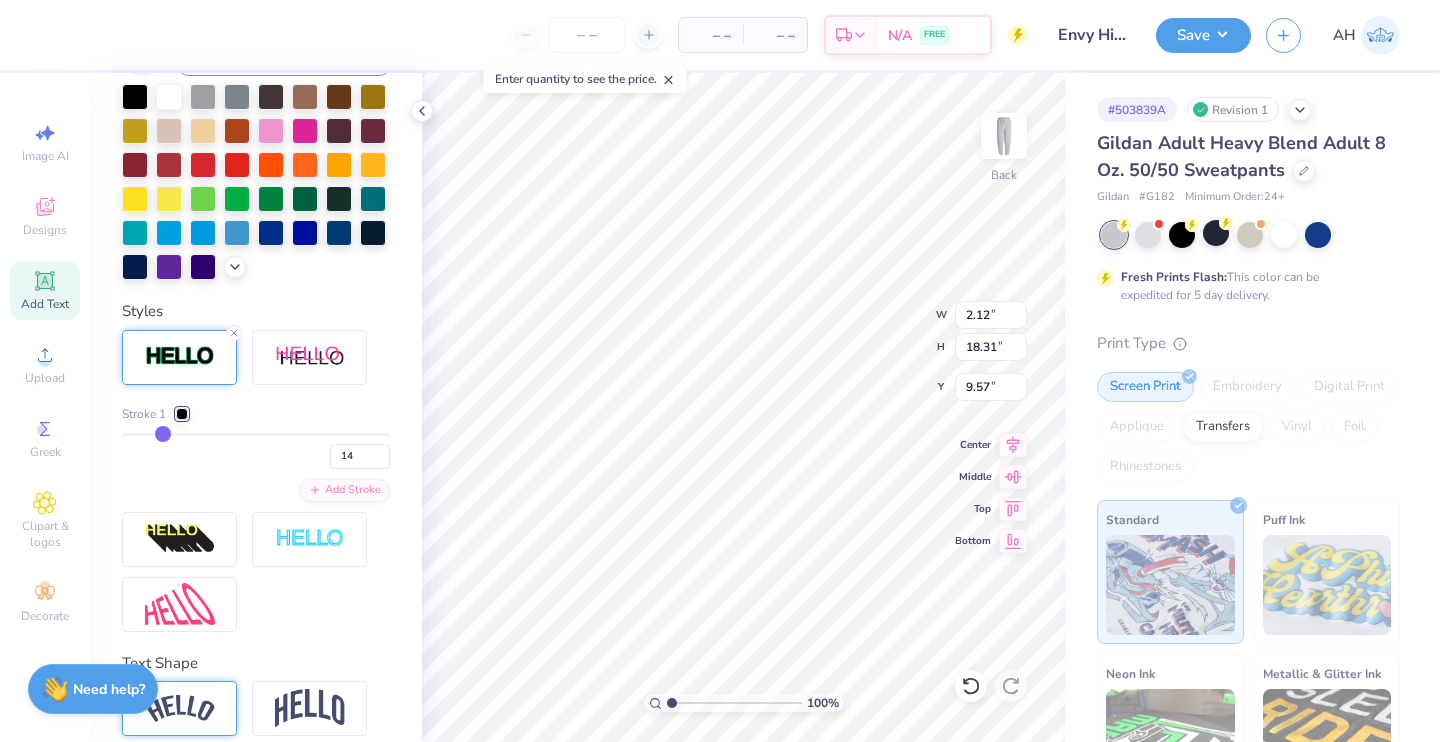 type on "15" 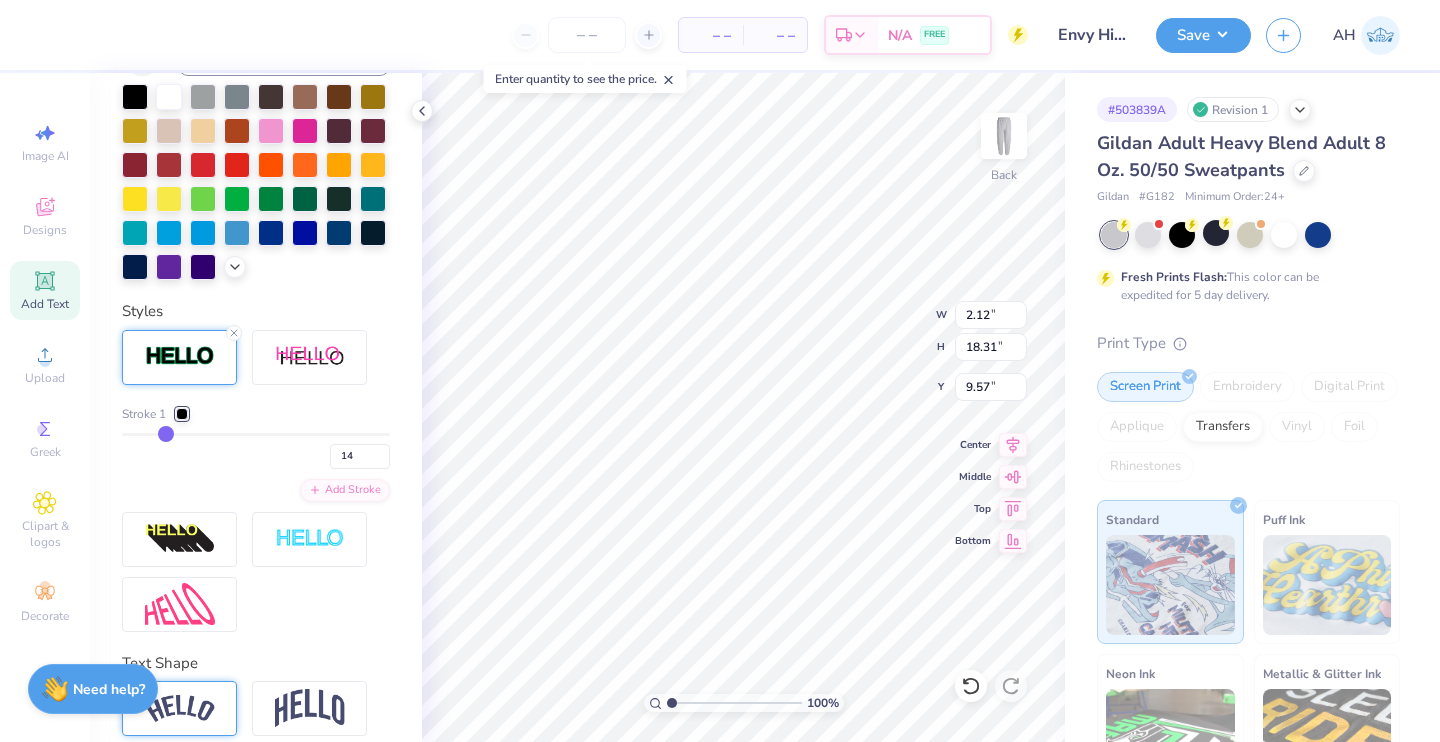 type on "15" 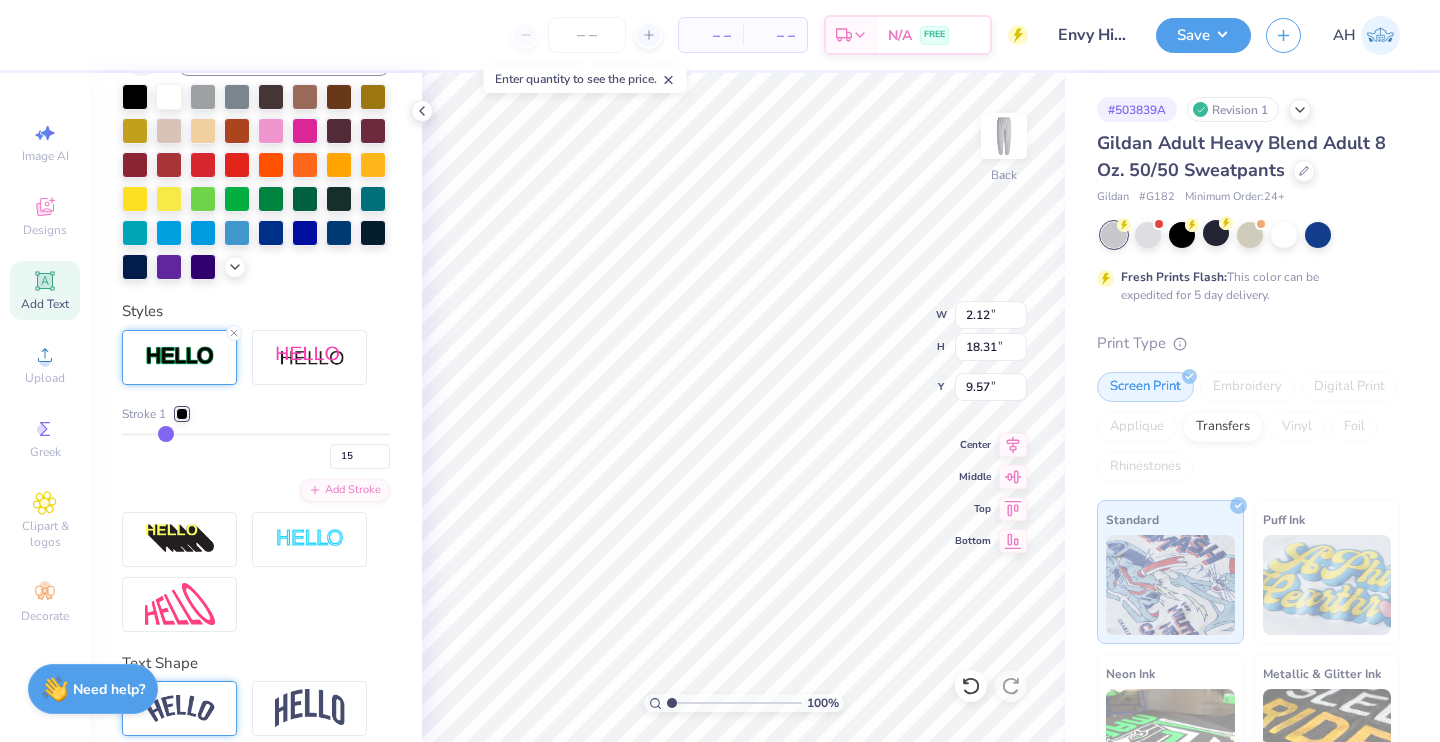 type on "16" 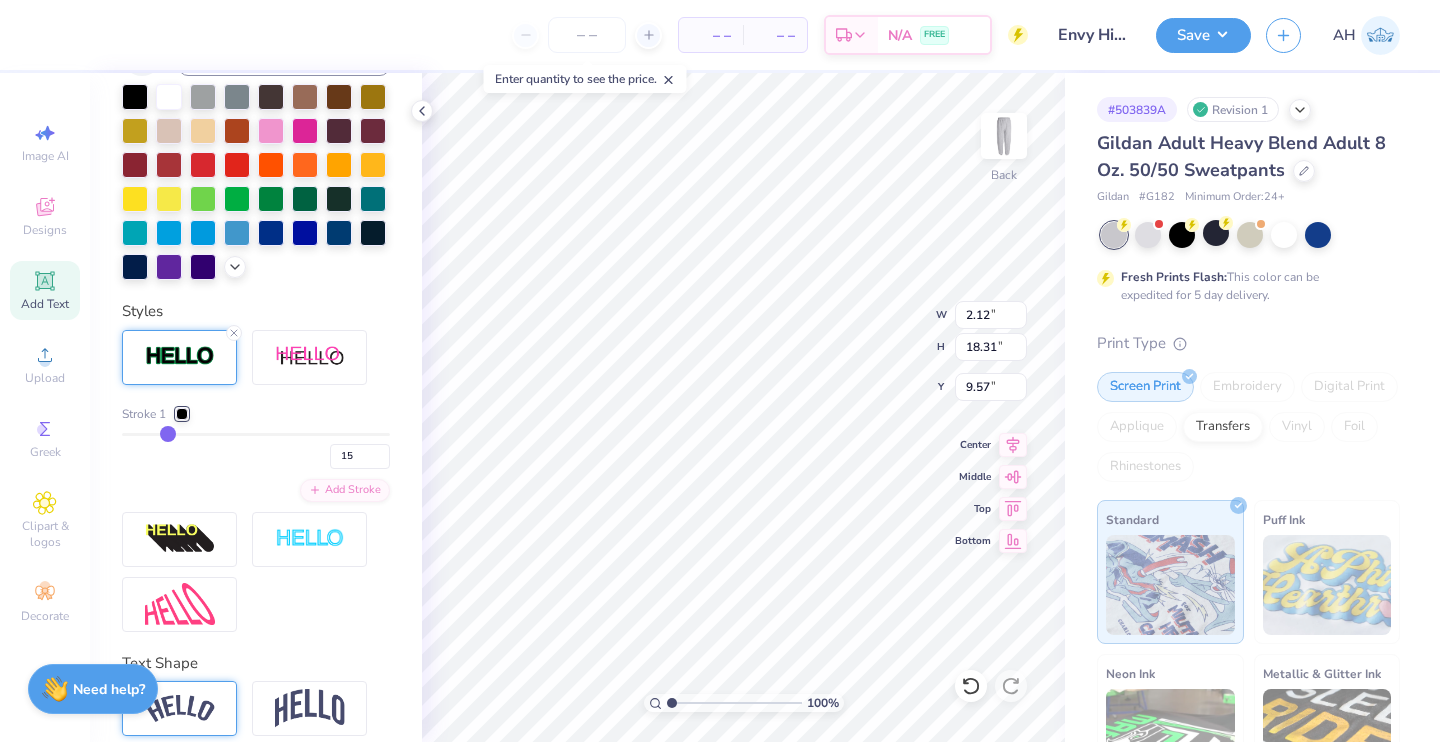 type on "16" 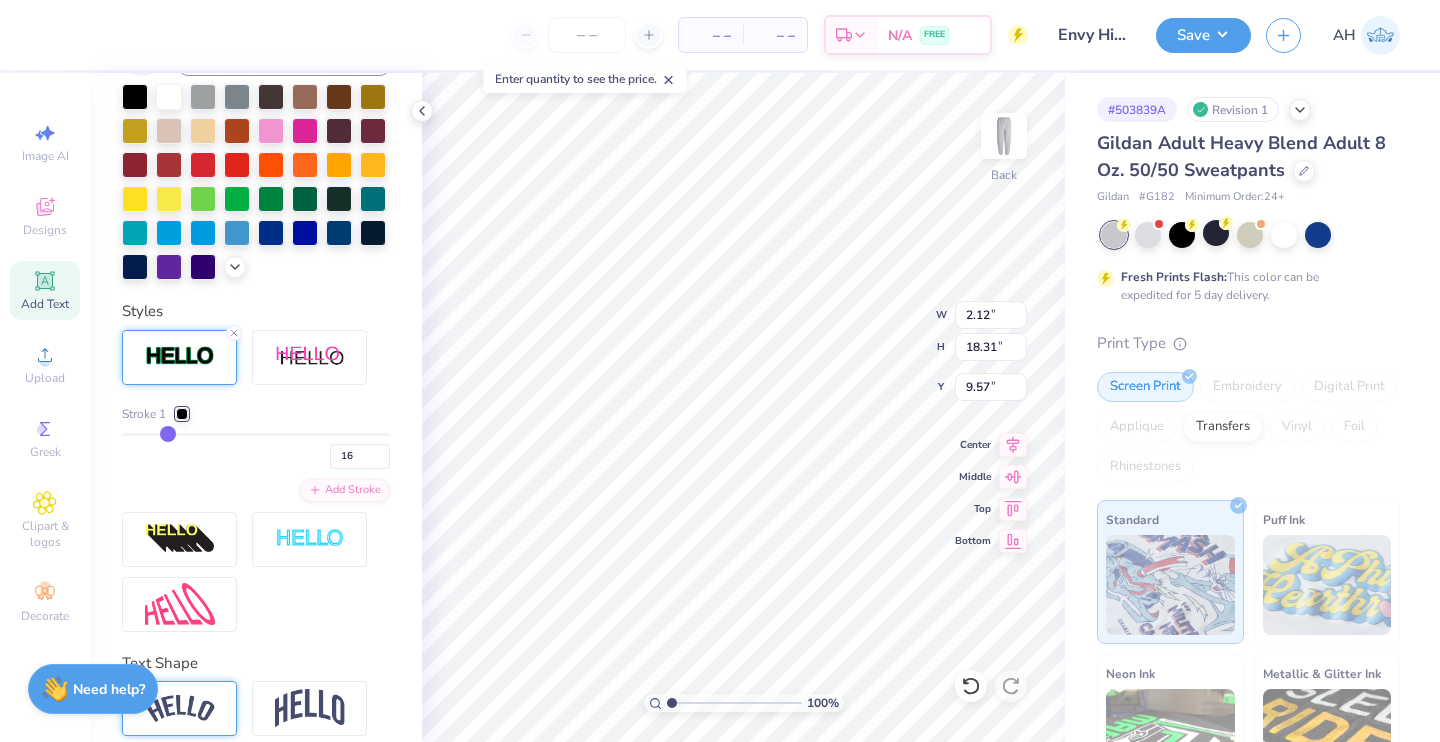 type on "17" 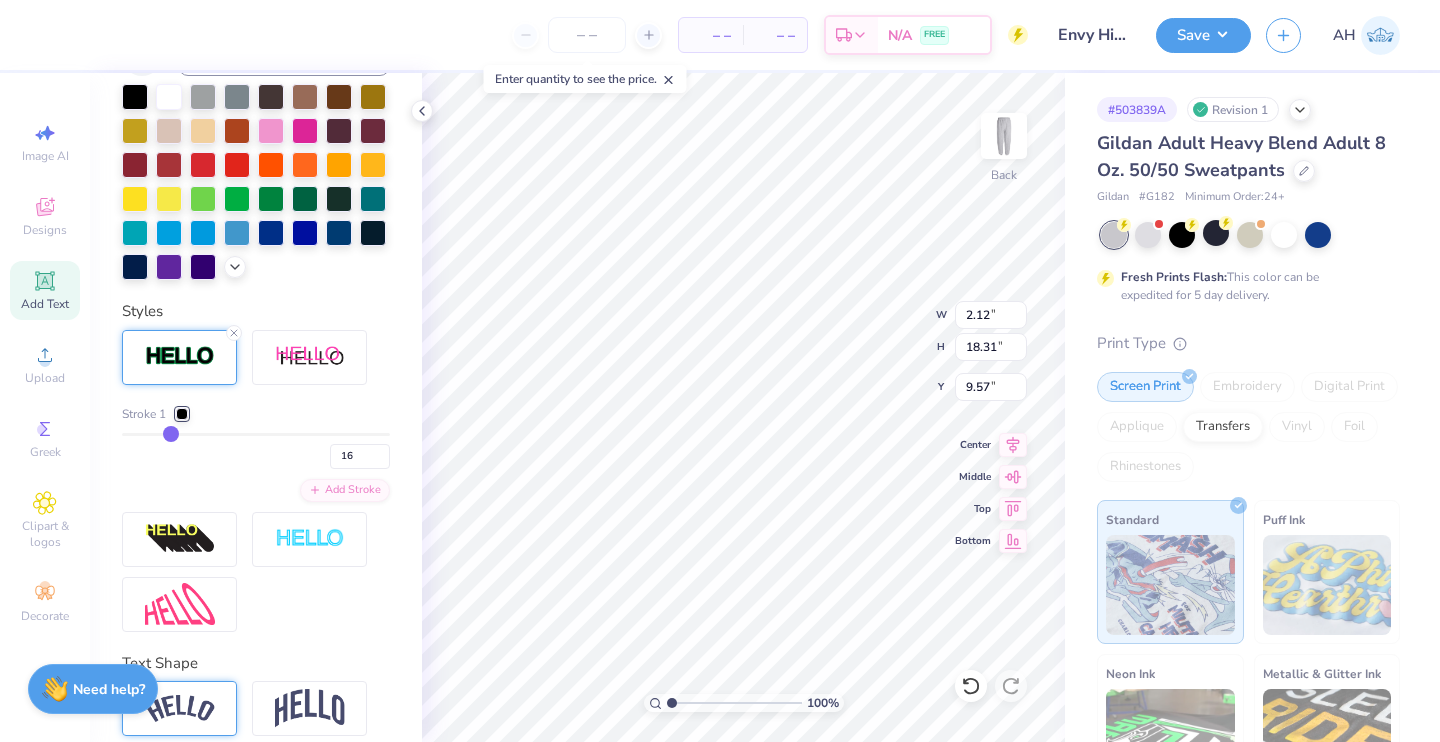type on "17" 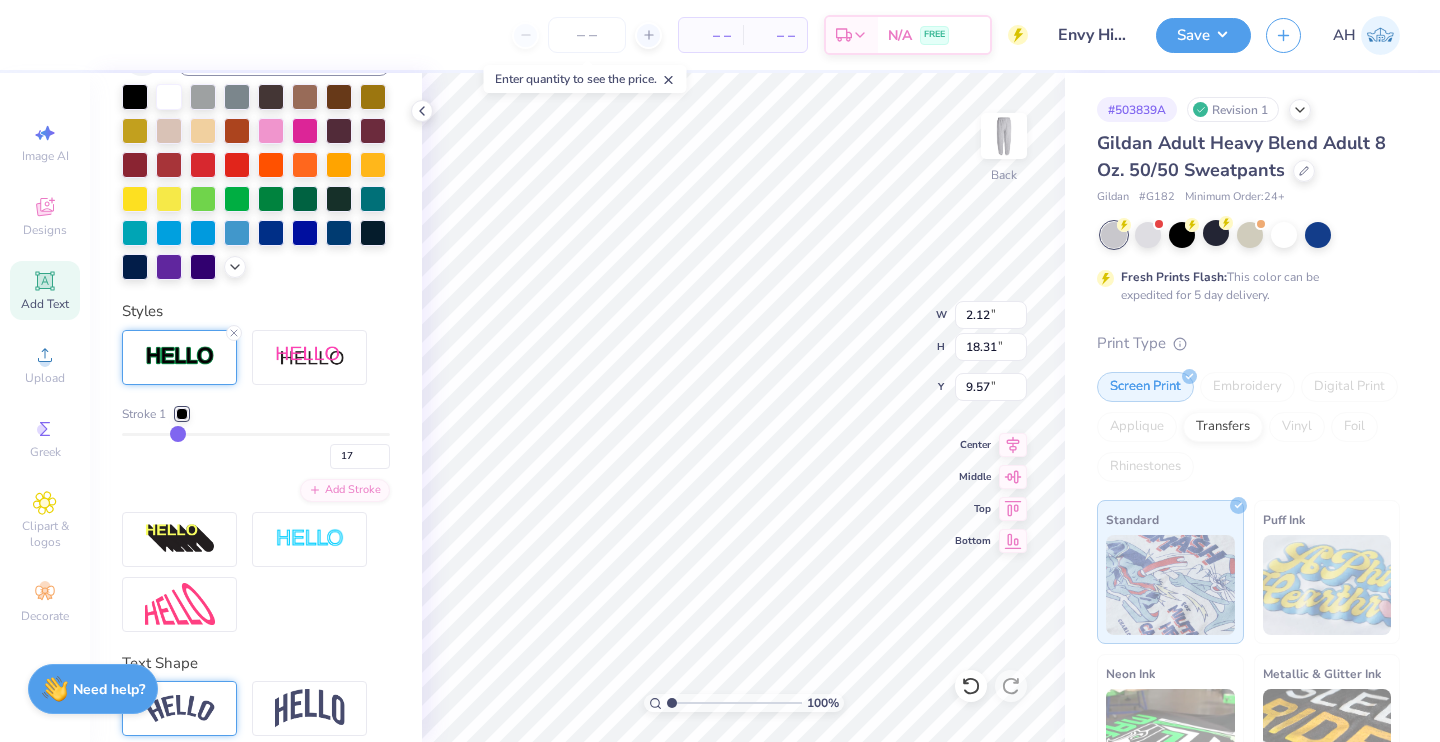 drag, startPoint x: 135, startPoint y: 463, endPoint x: 175, endPoint y: 474, distance: 41.484936 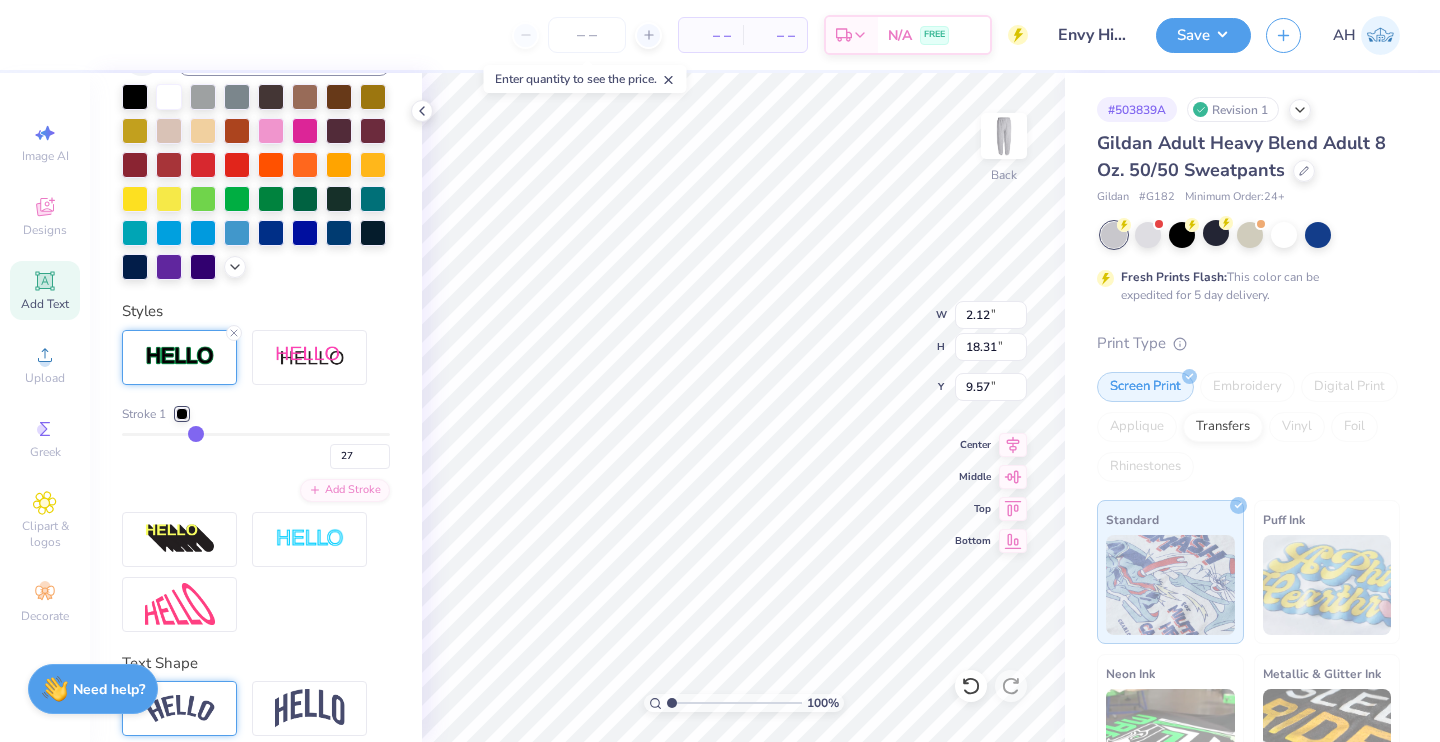 type on "2.85" 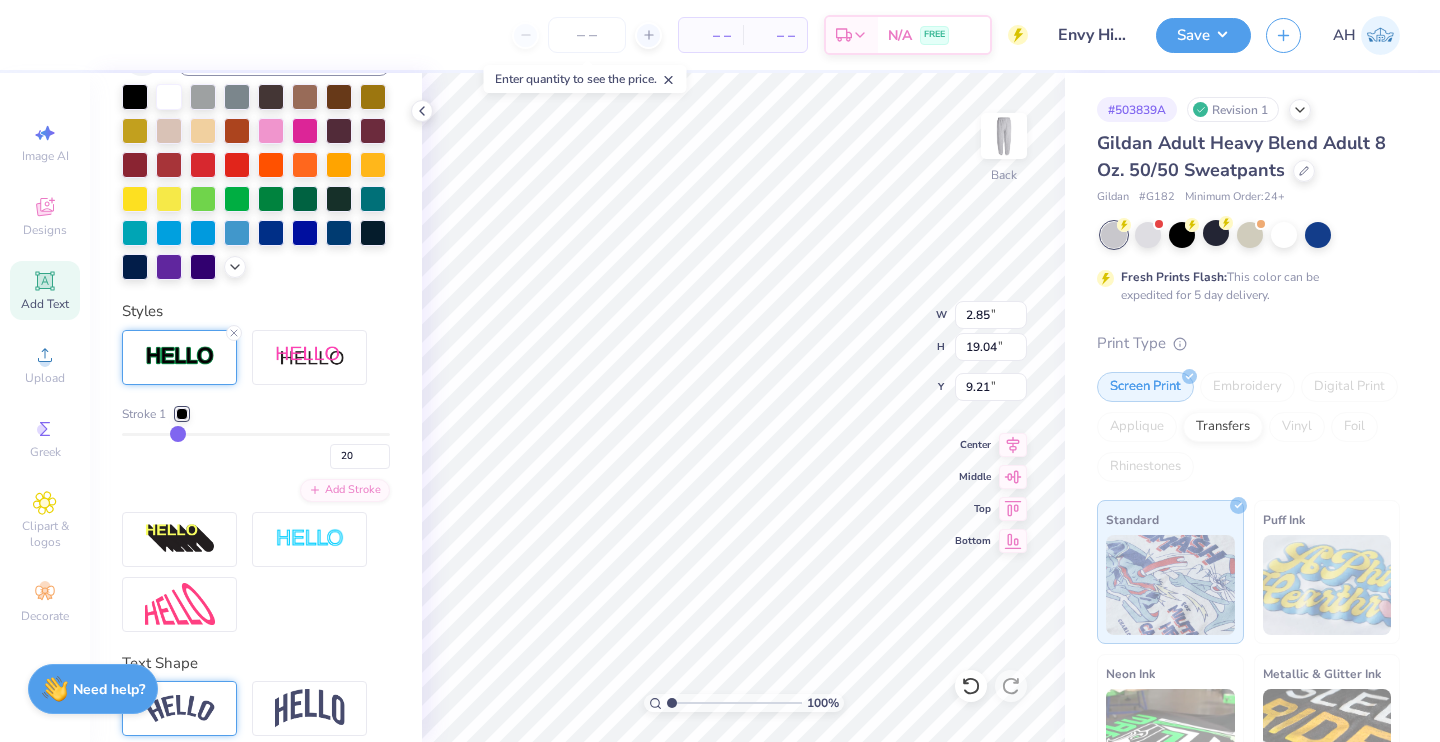 type on "19" 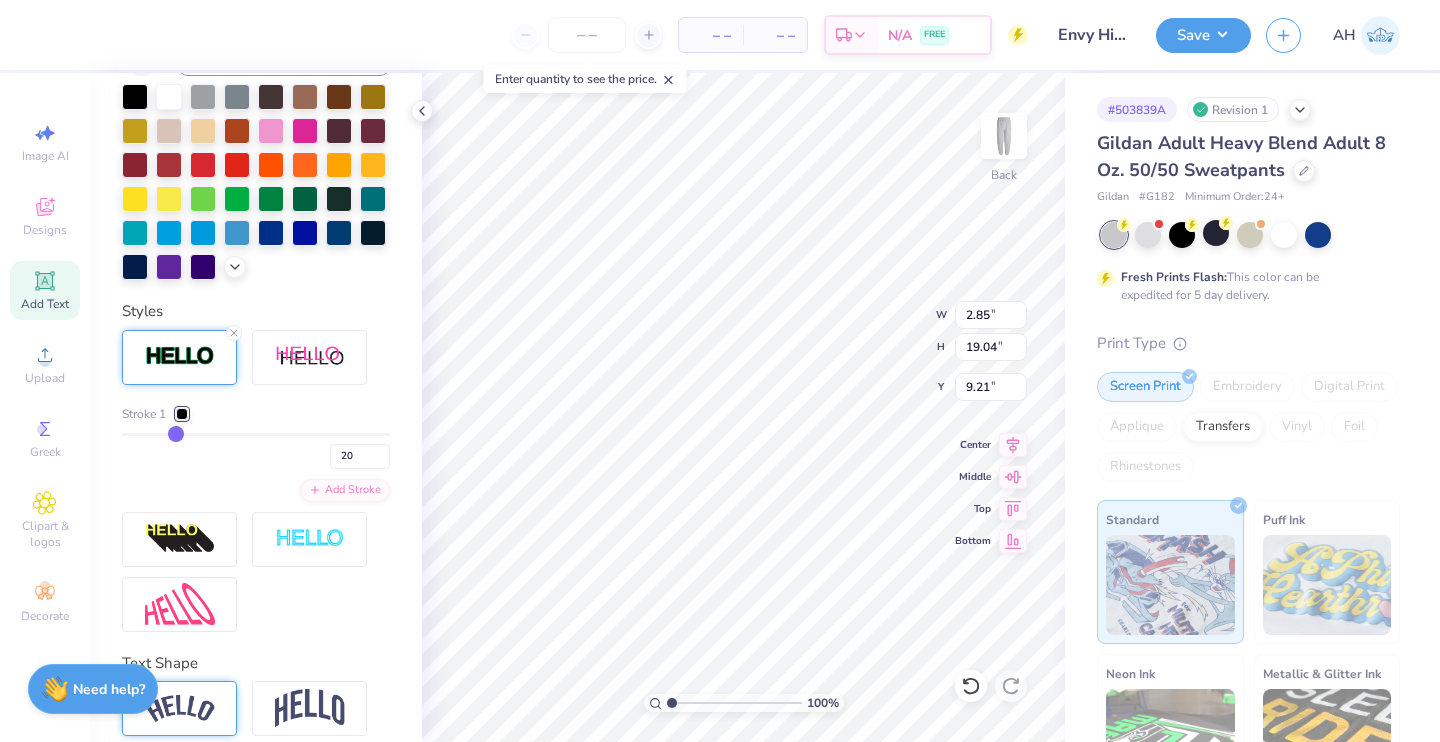 type on "19" 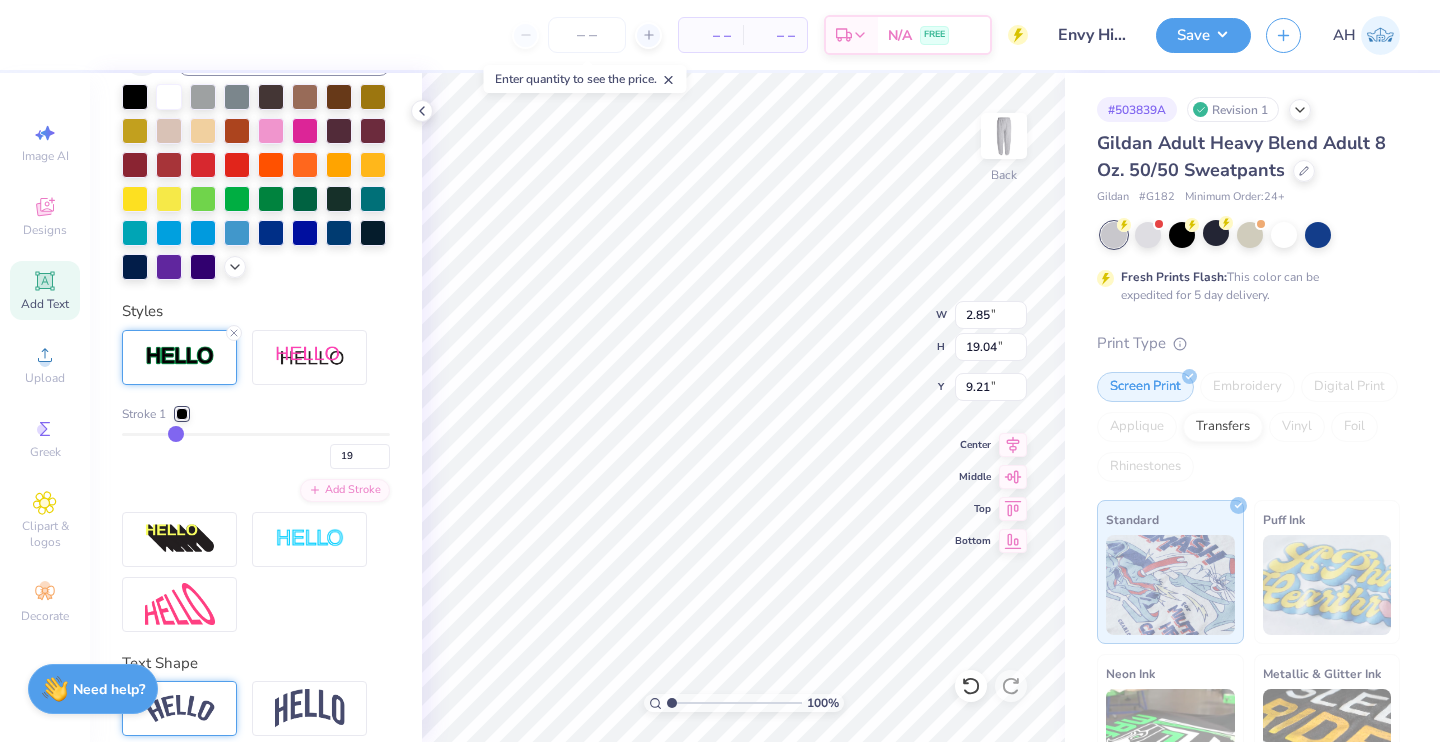 type on "18" 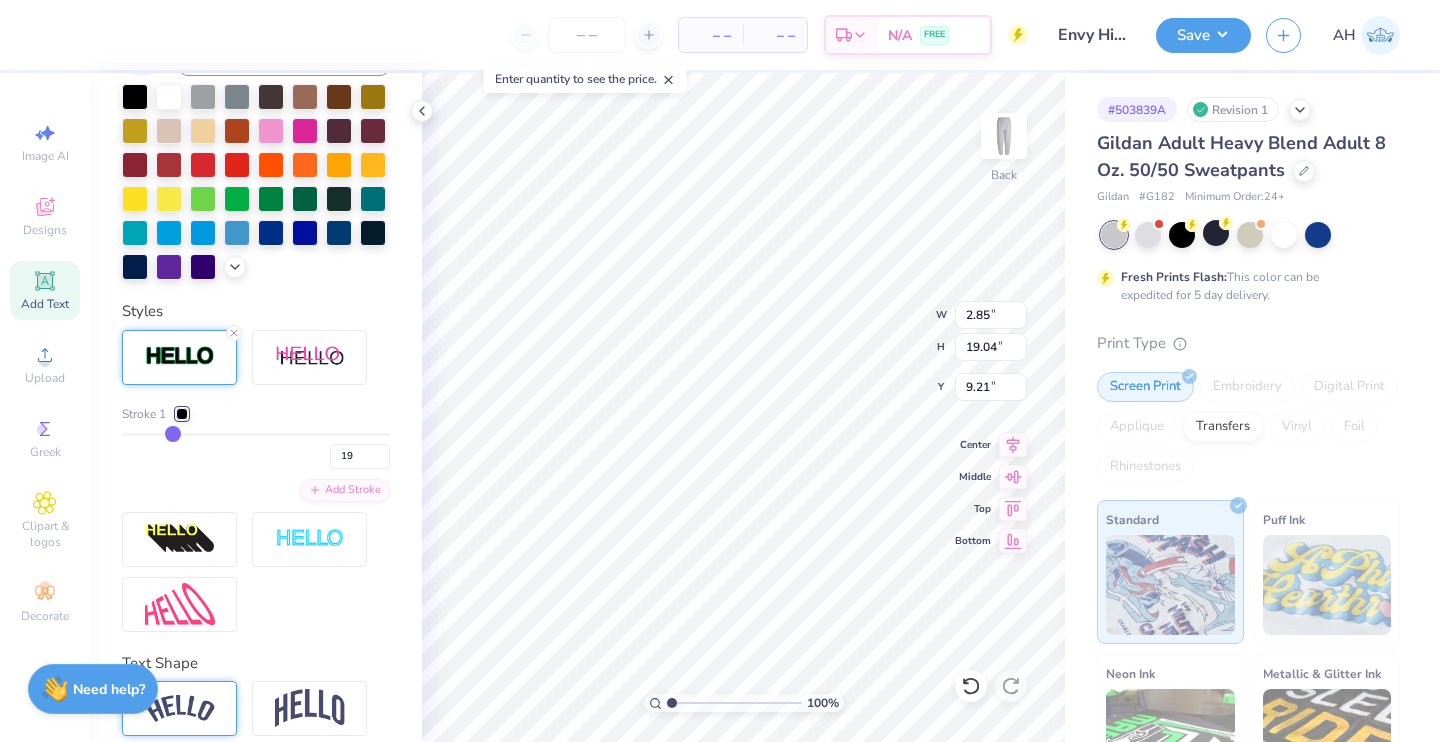 type on "18" 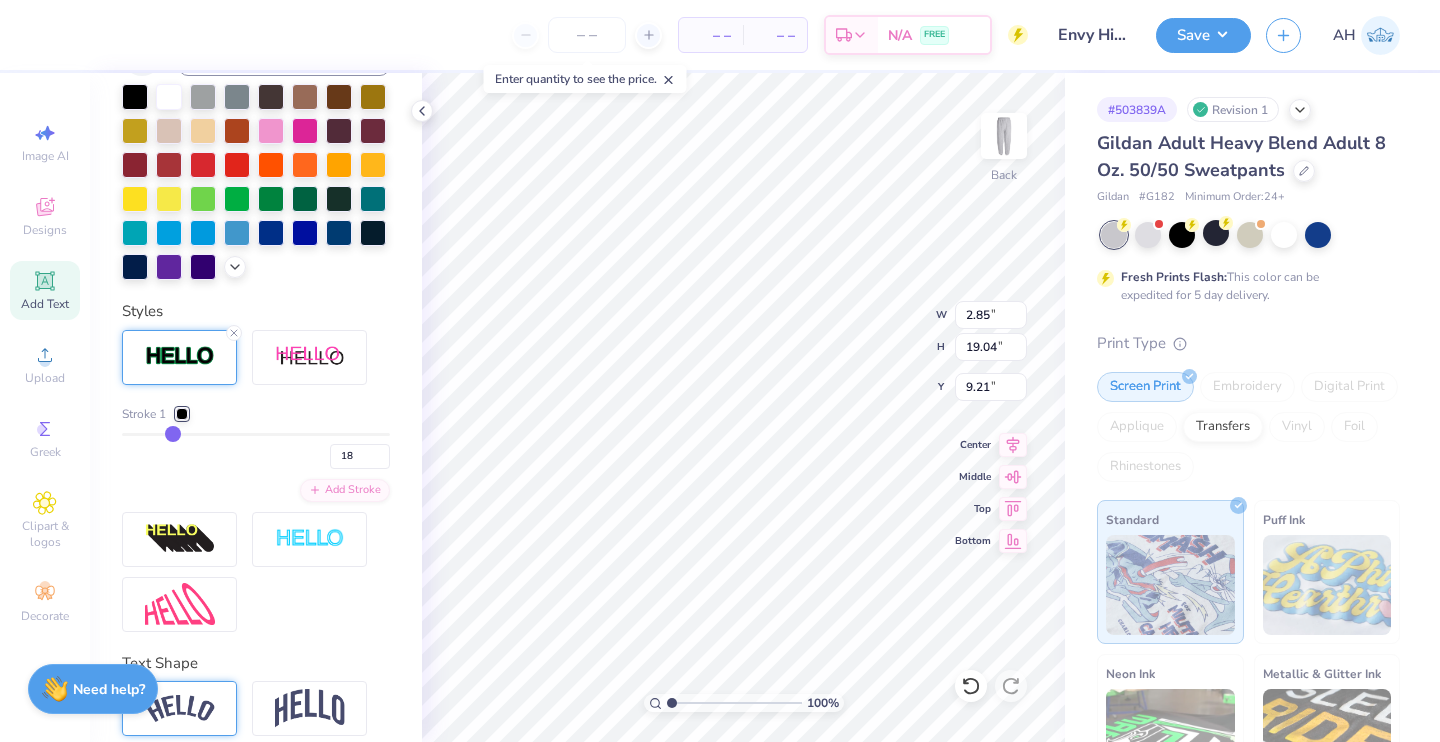 type on "17" 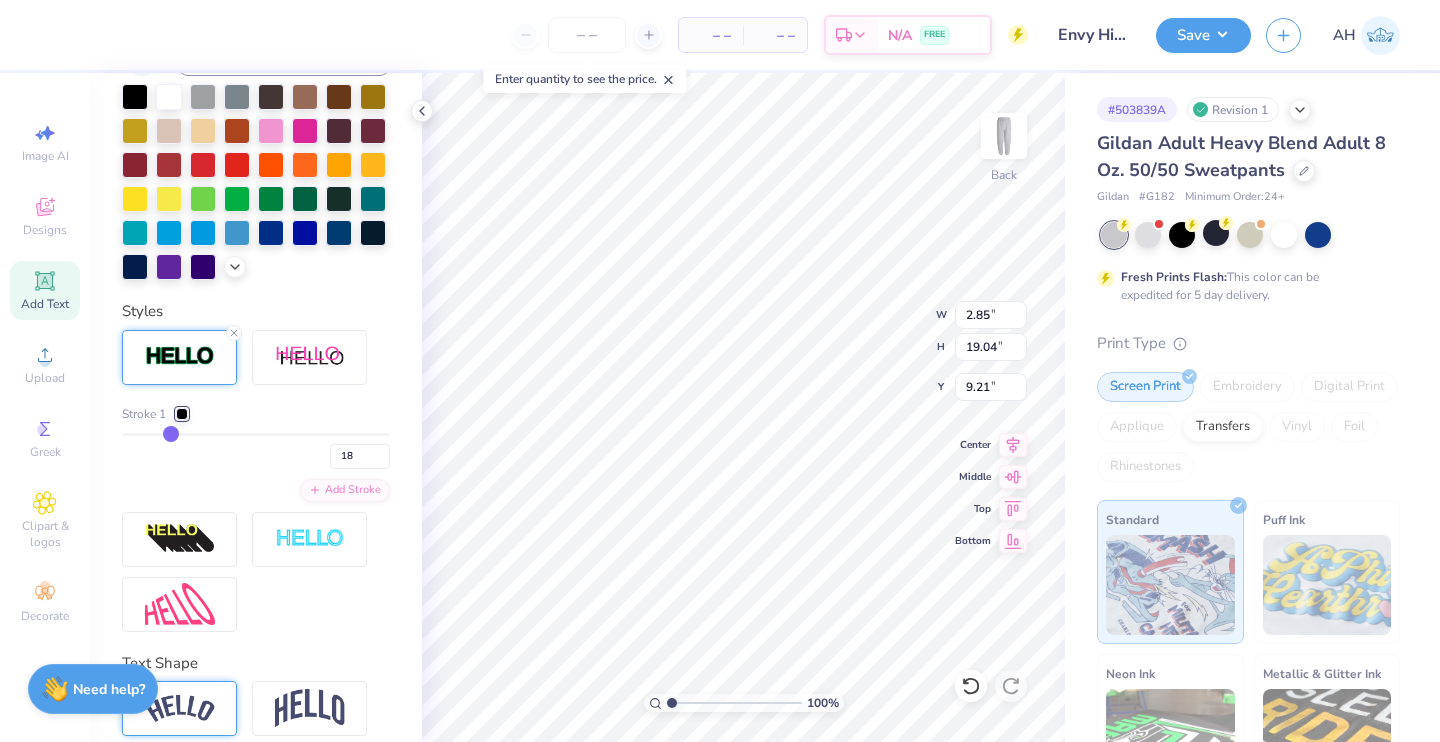 type on "17" 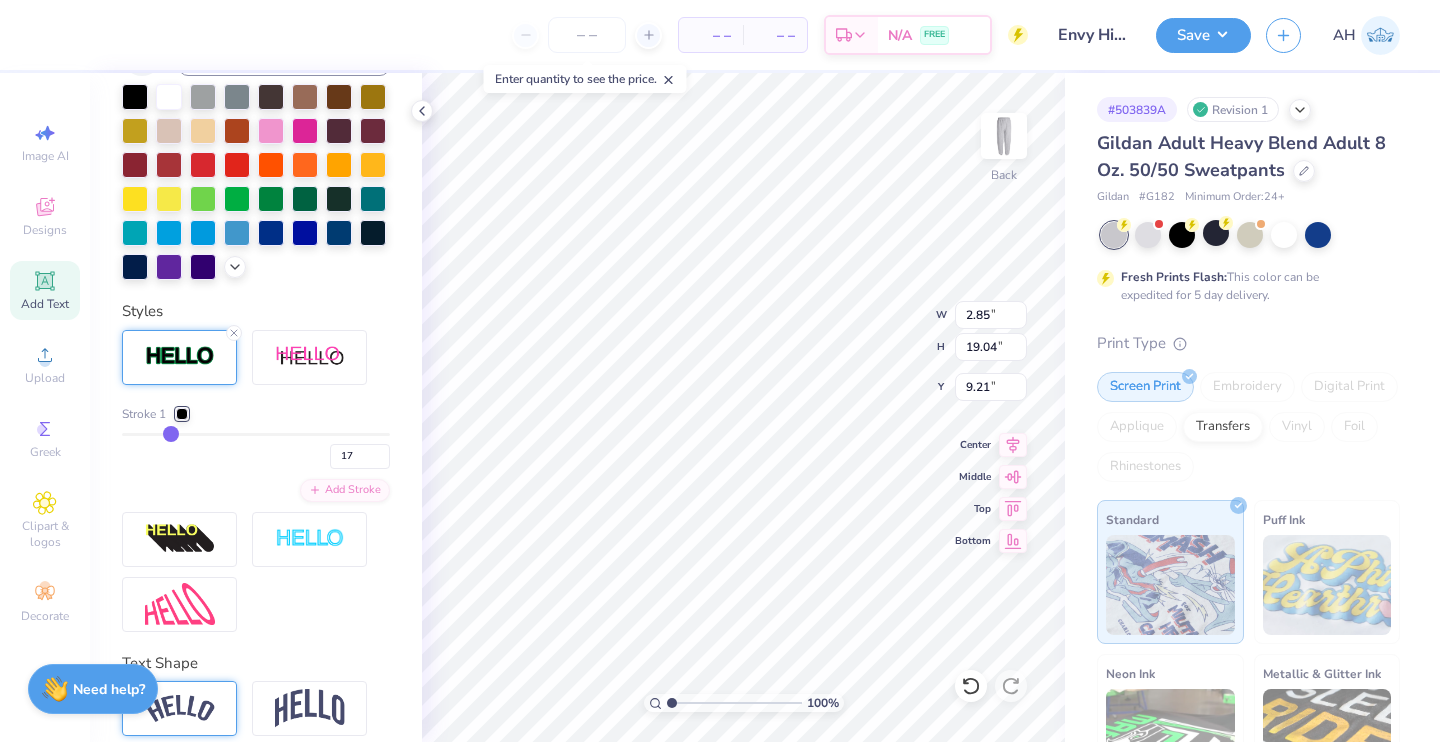 type on "16" 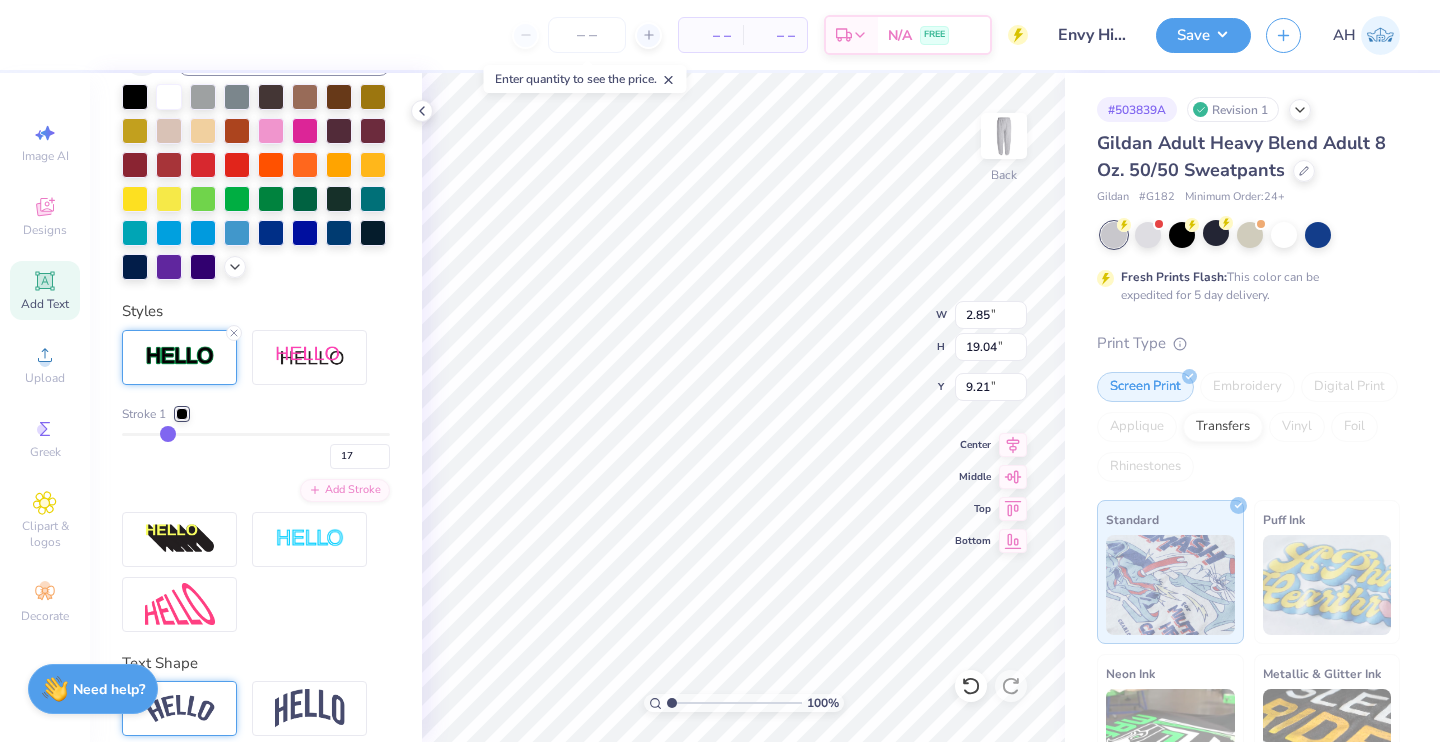 type on "16" 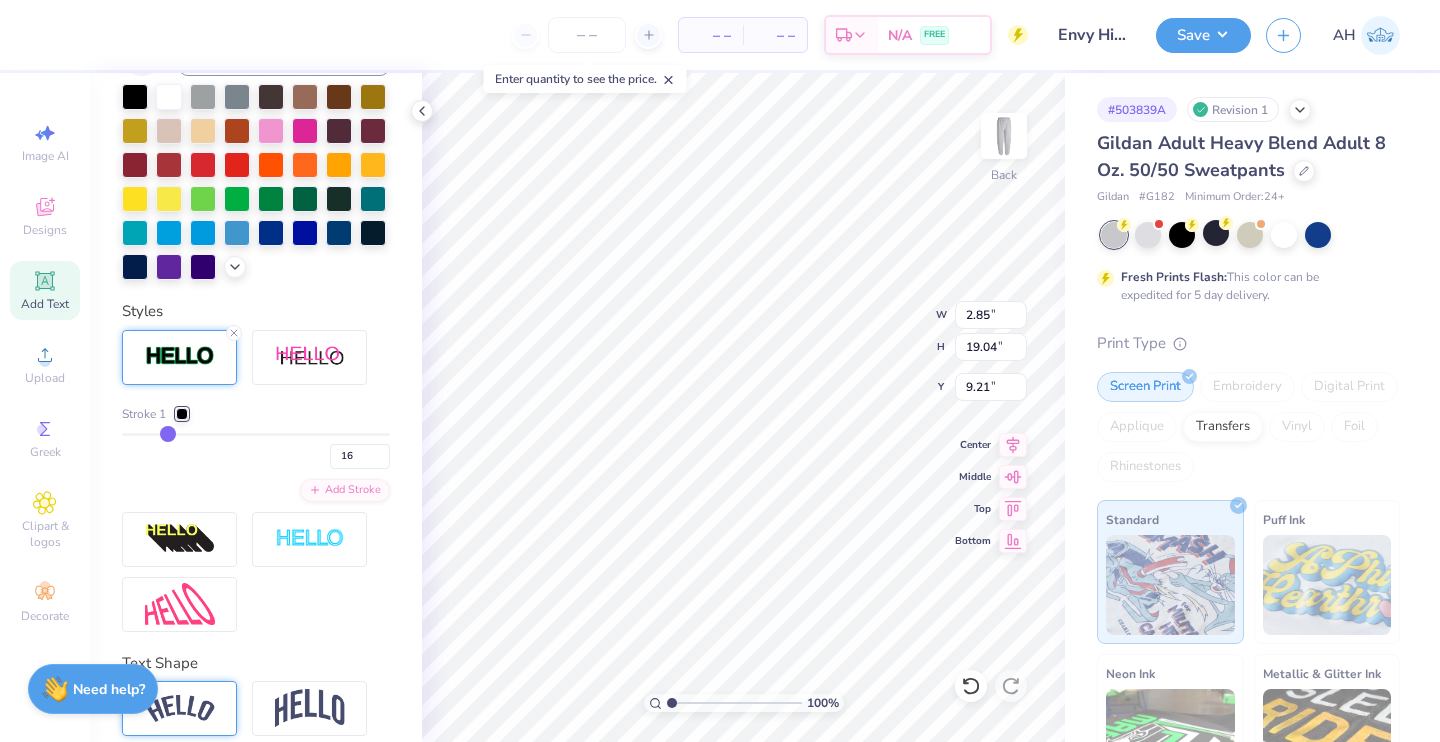 type on "15" 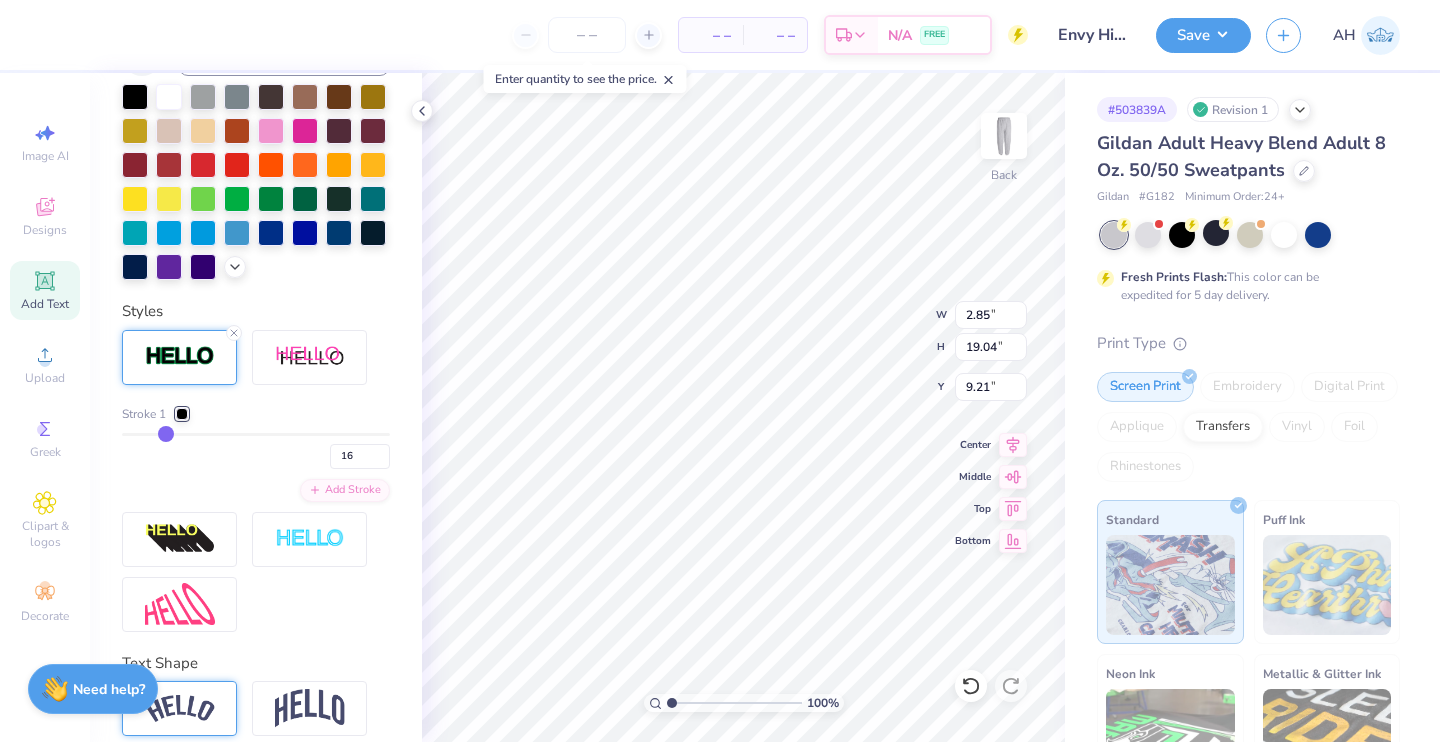 type on "15" 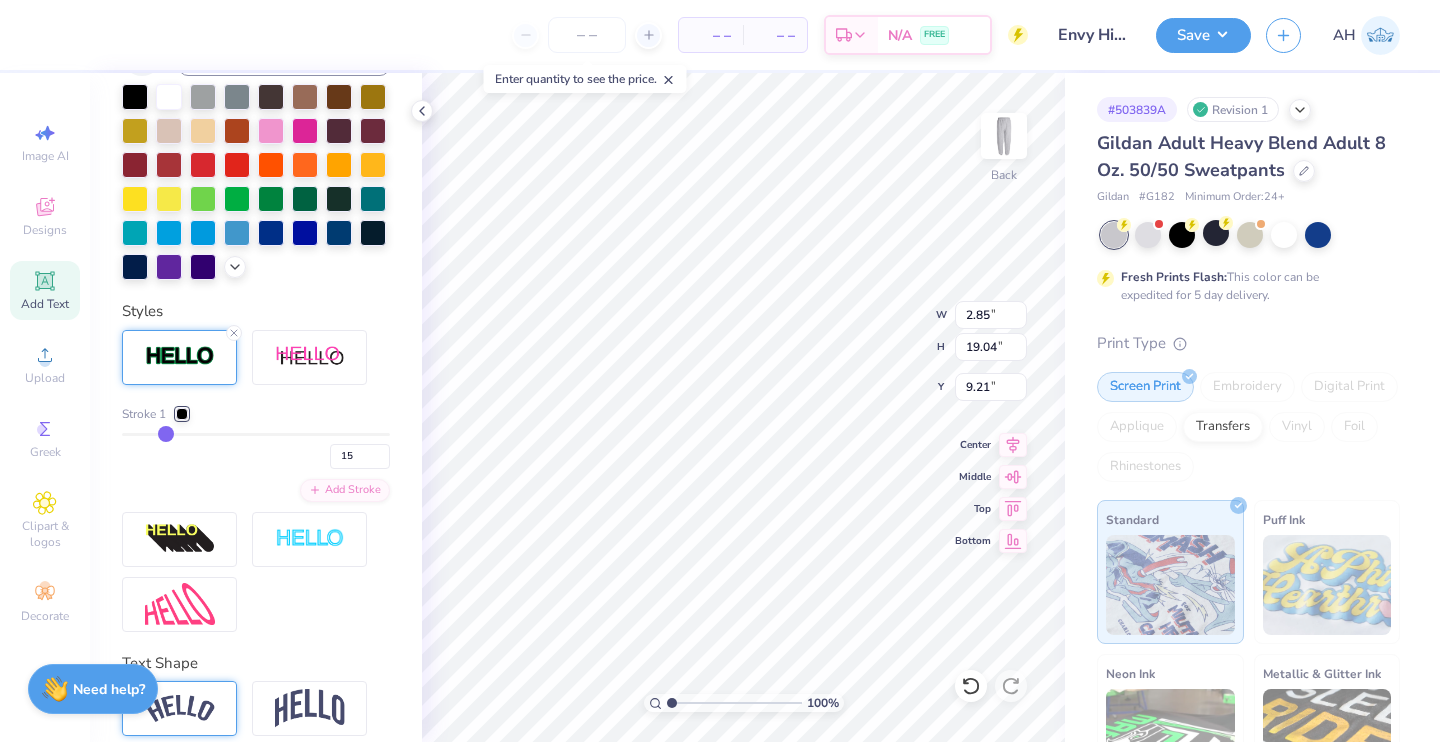 type on "14" 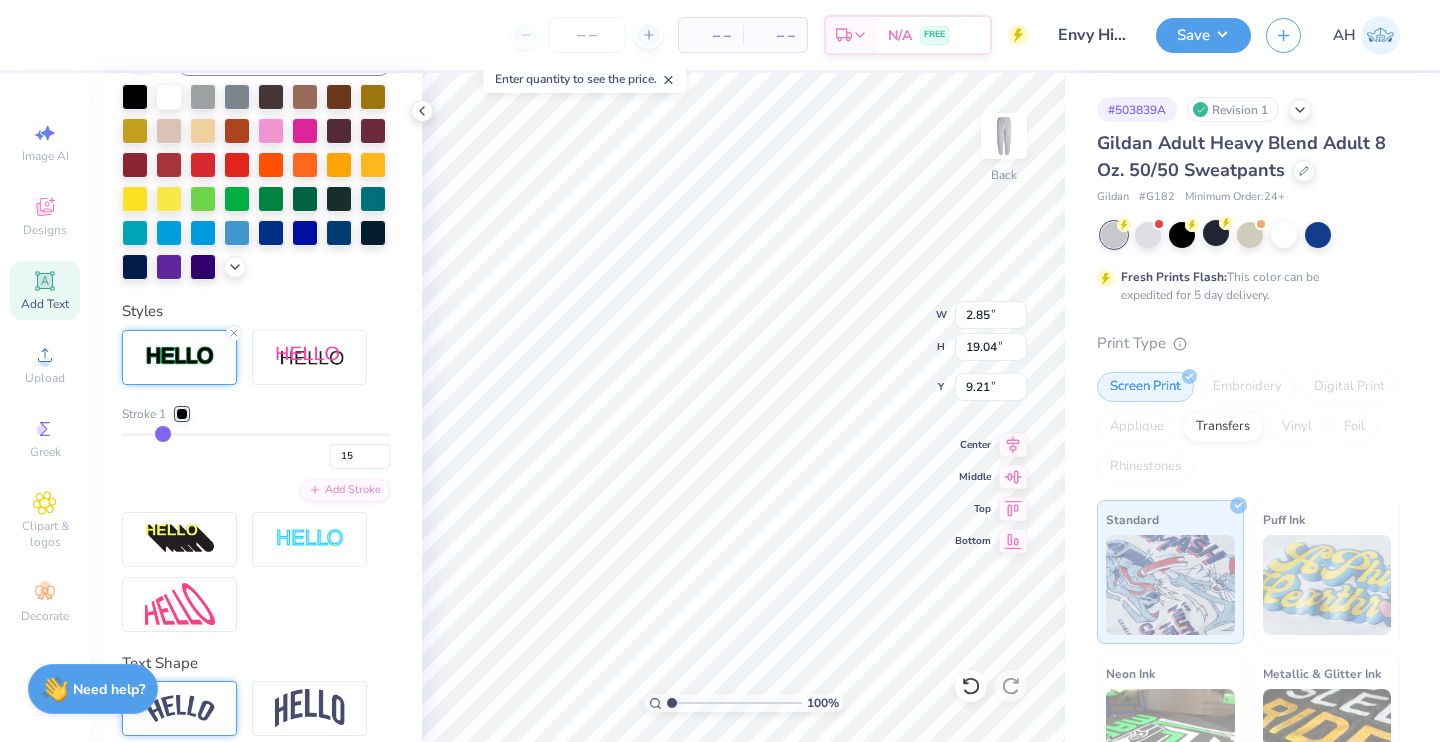 type on "14" 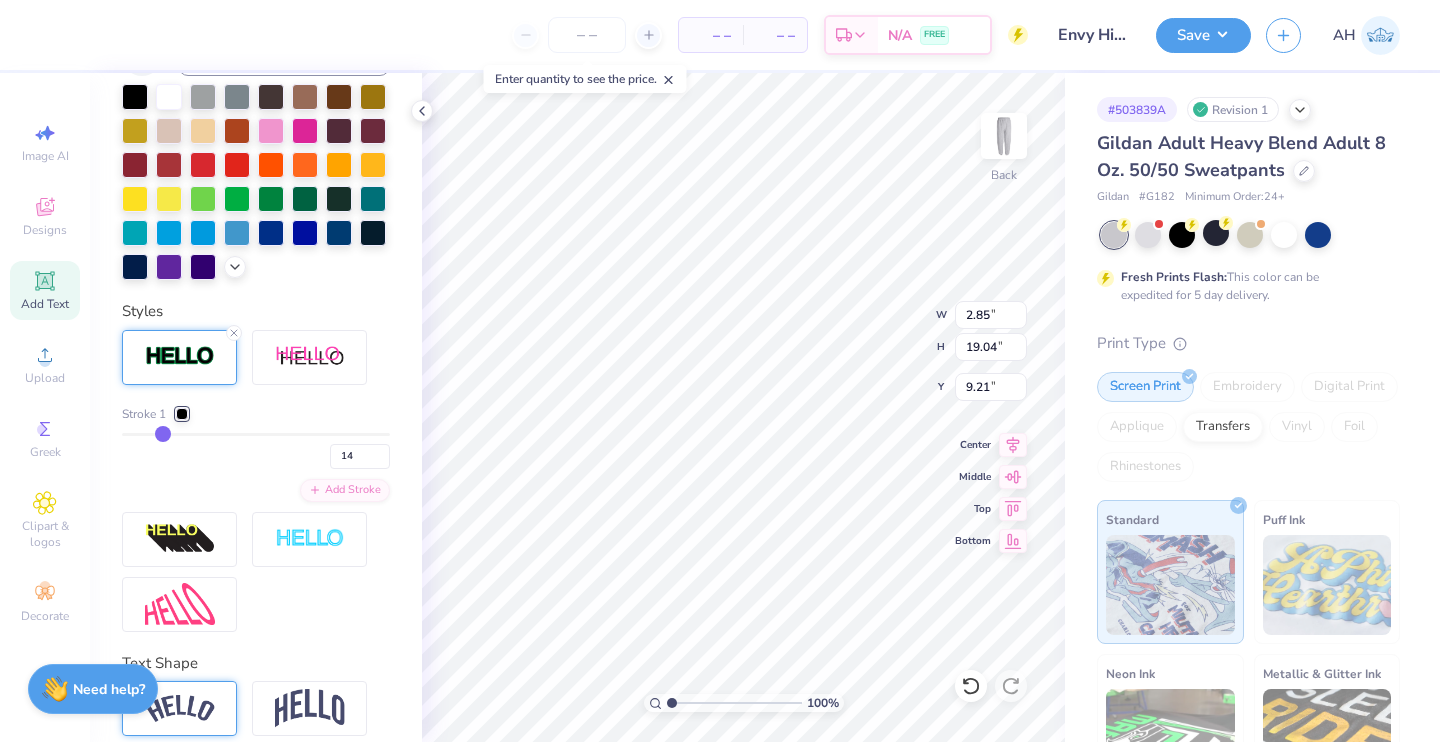 type on "13" 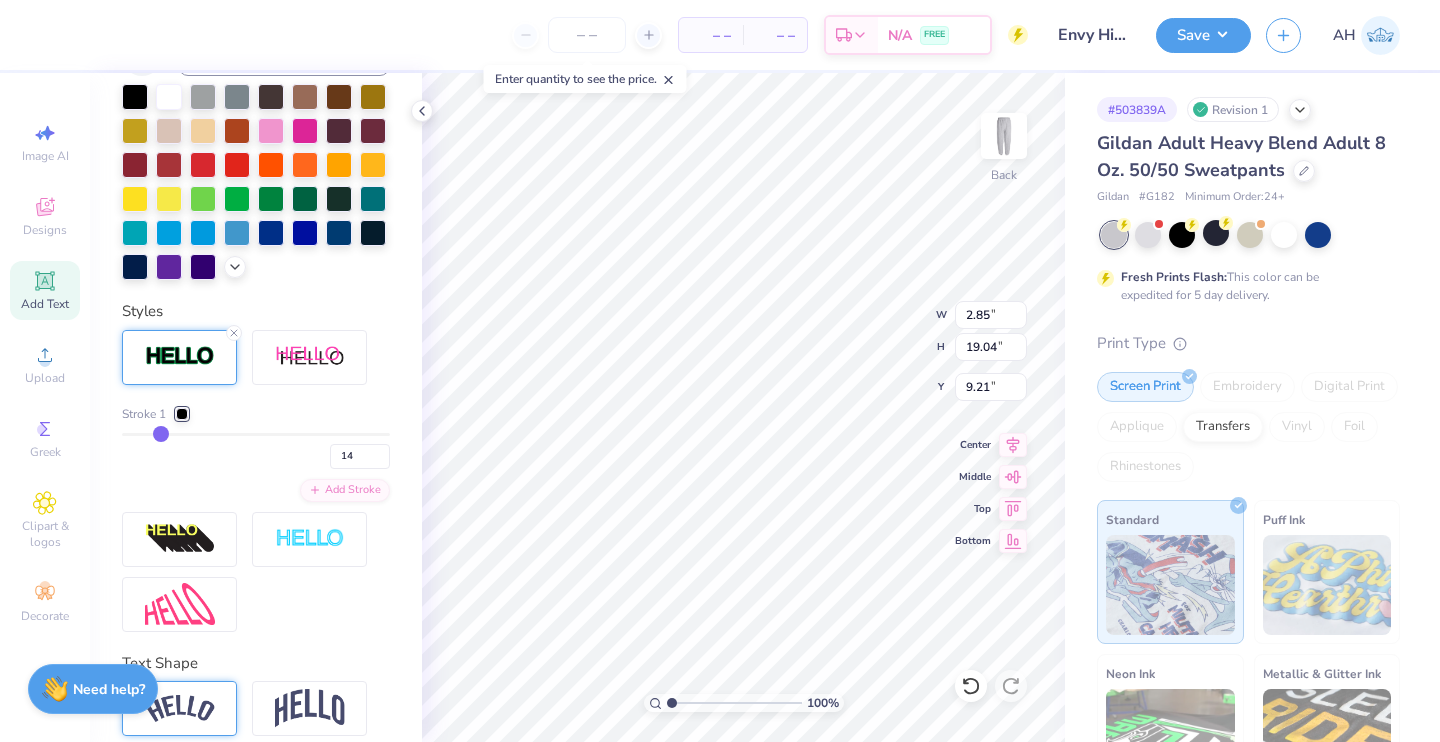 type on "13" 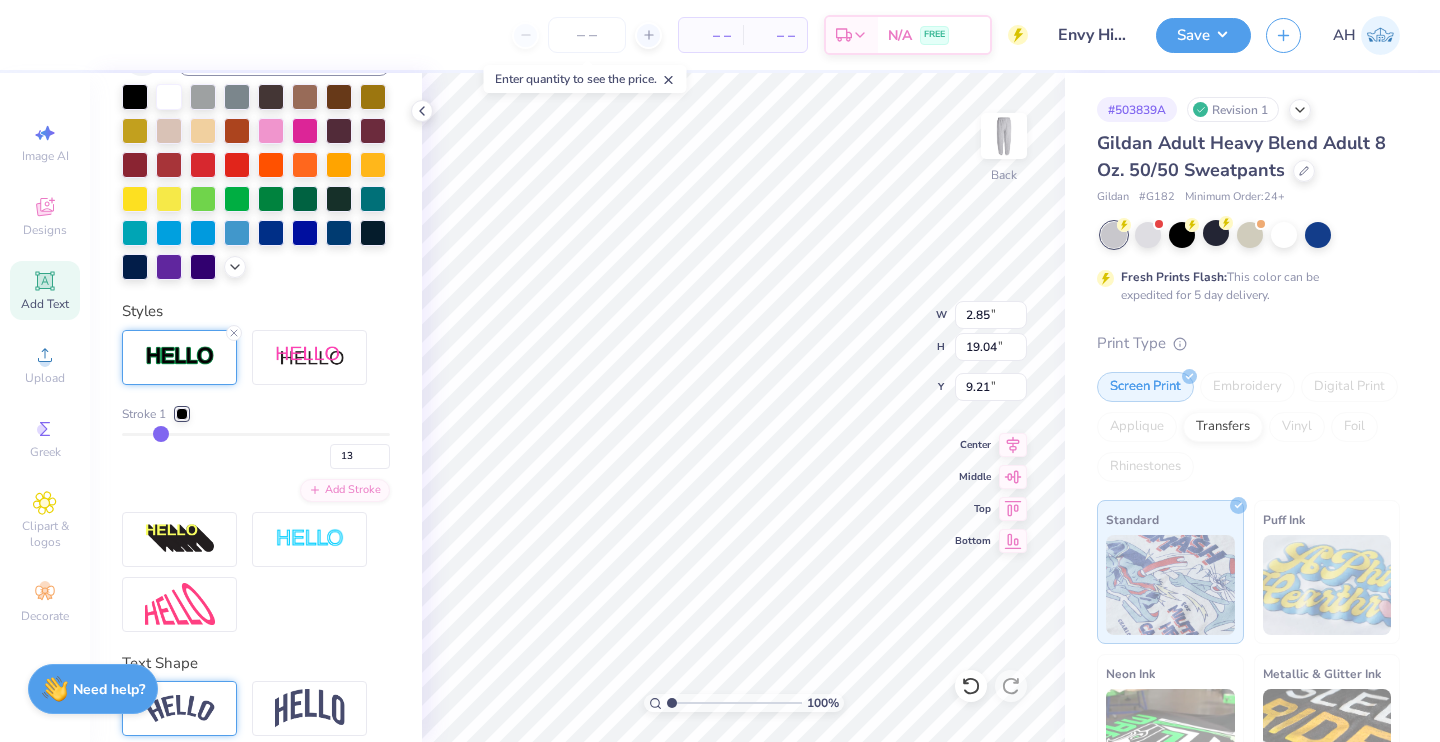 type on "12" 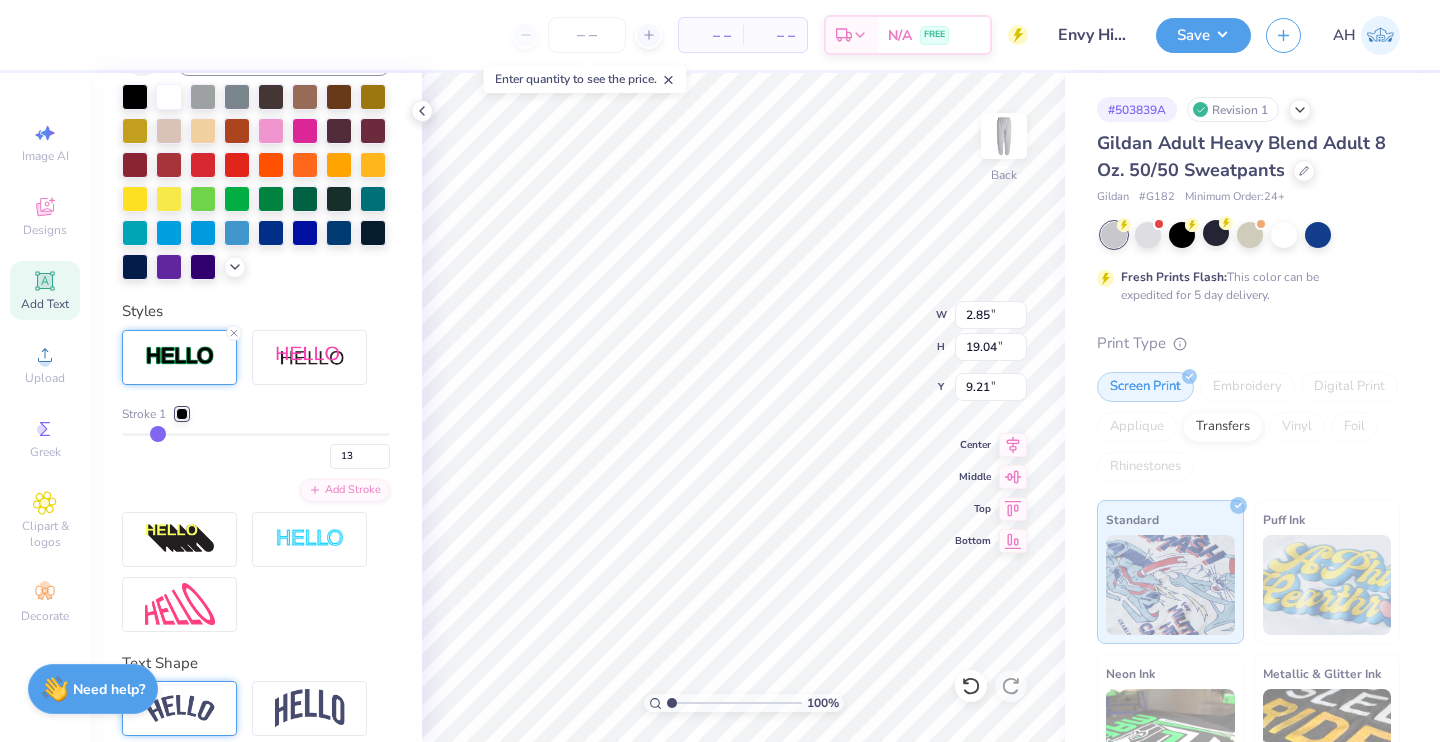 type on "12" 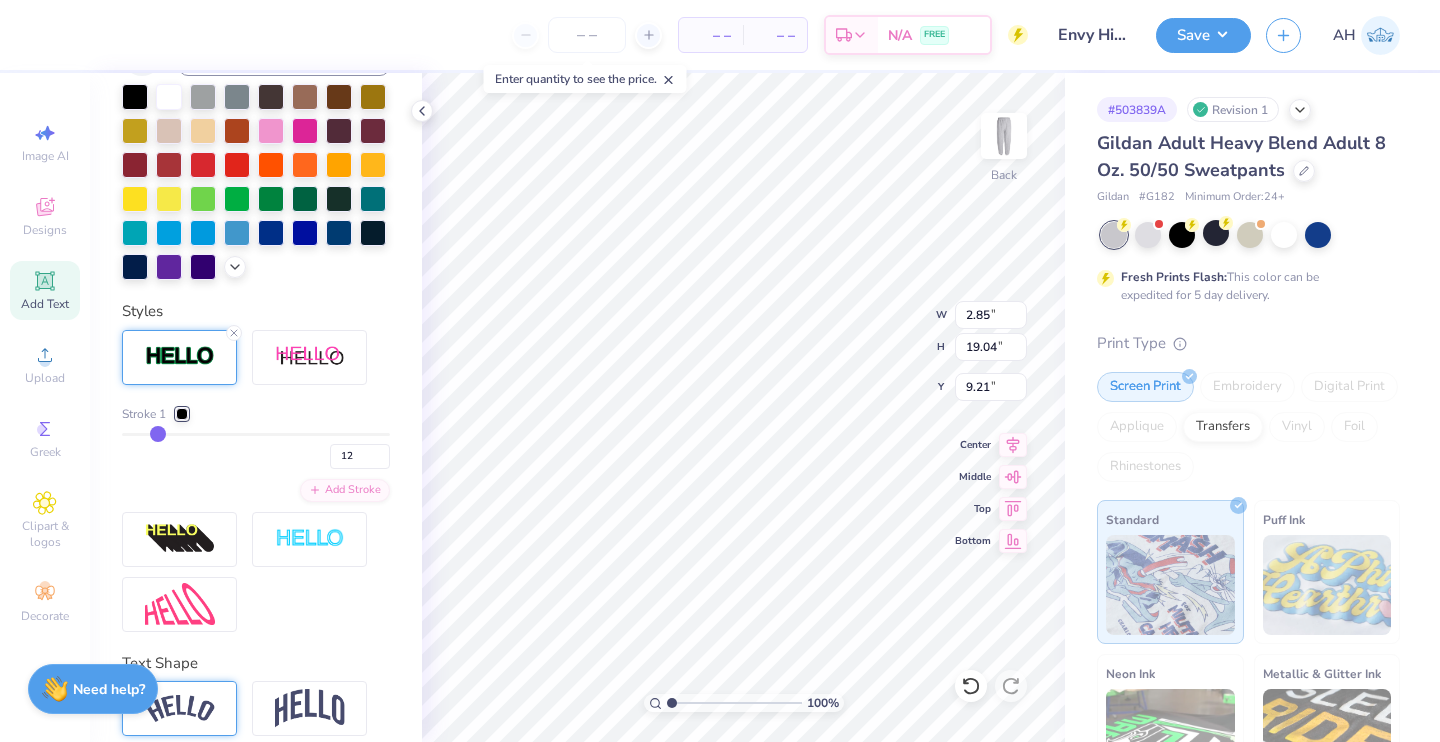 type on "11" 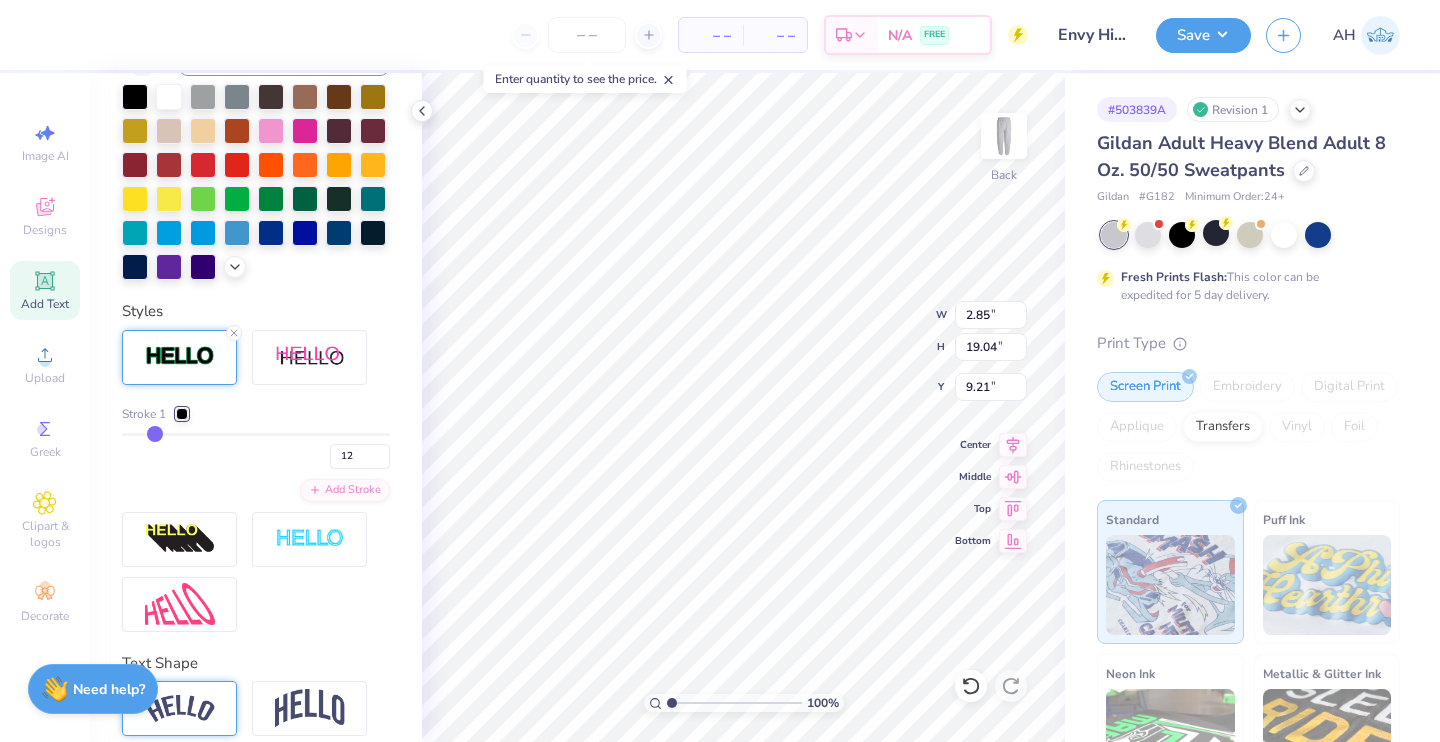 type on "11" 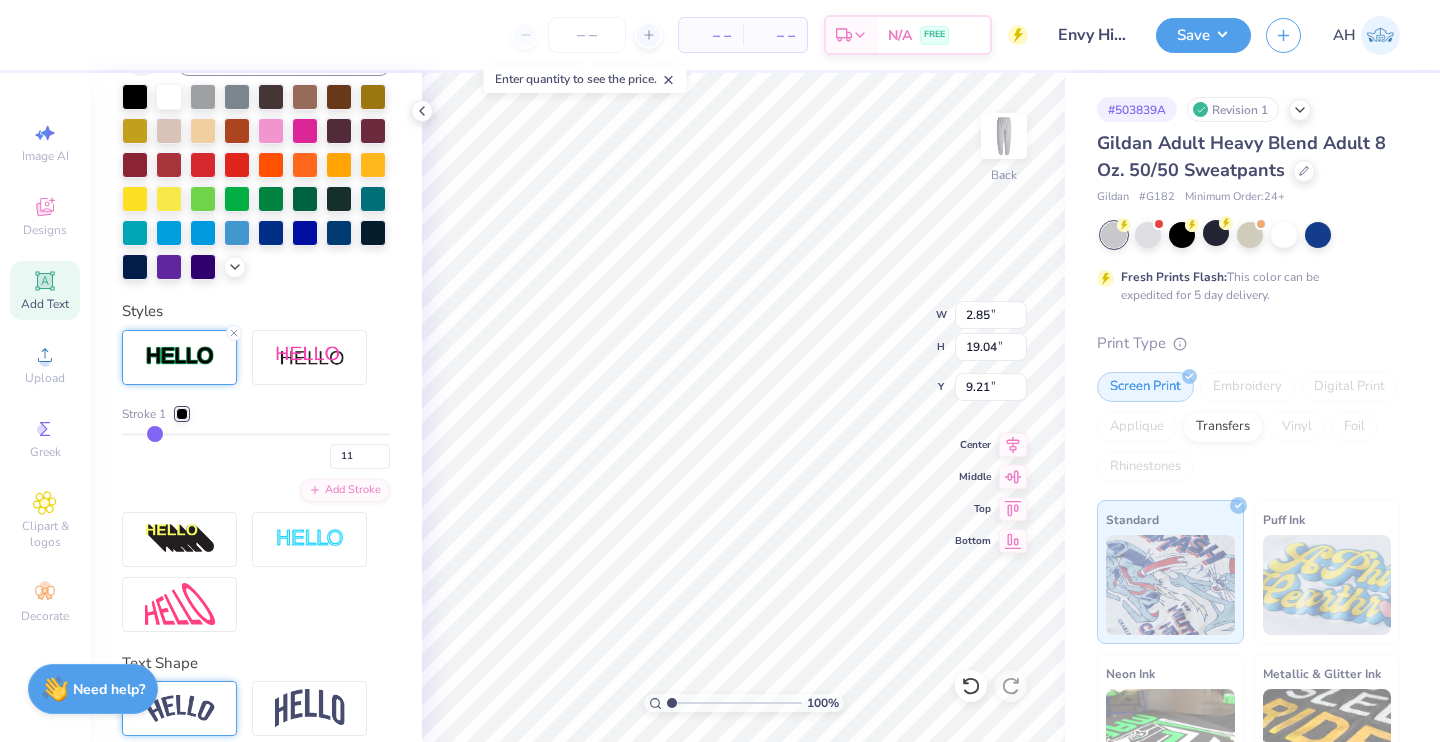 type on "10" 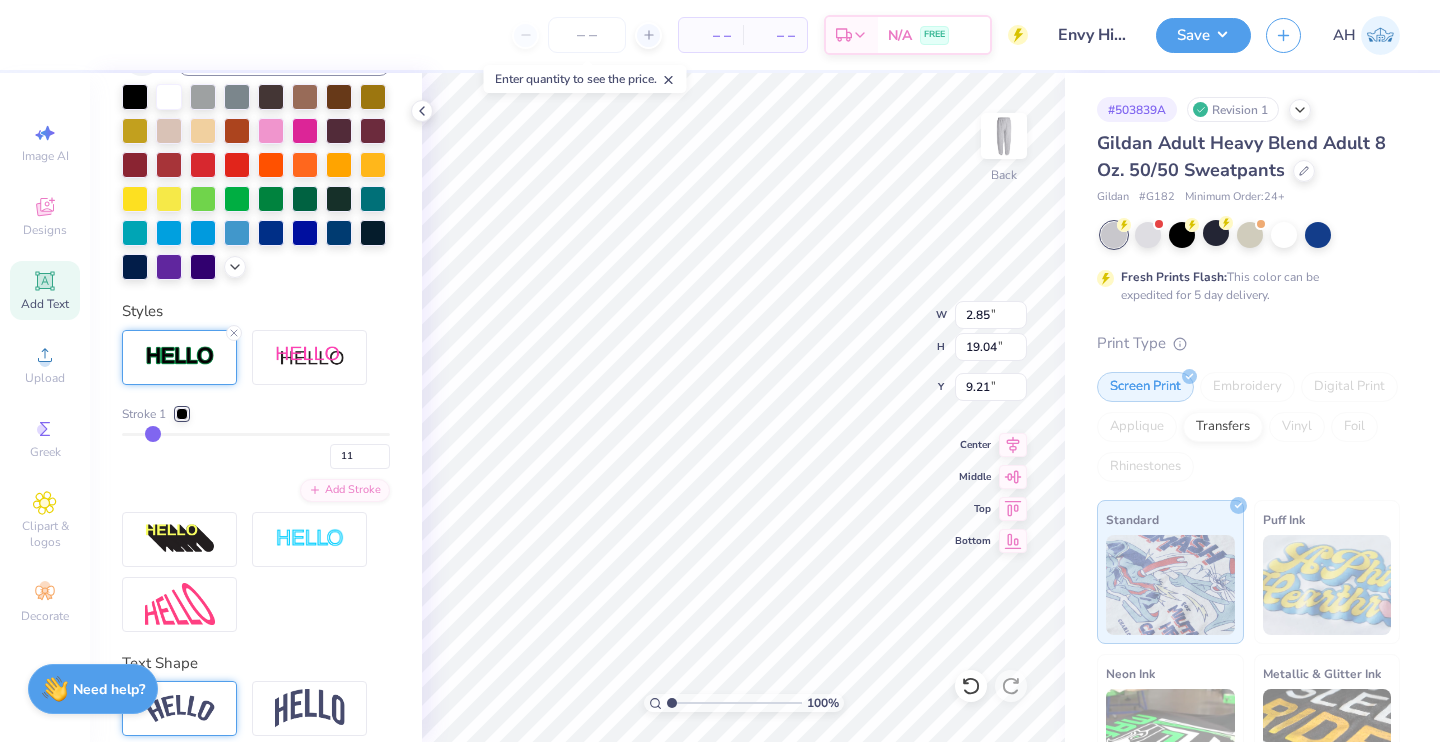 type on "10" 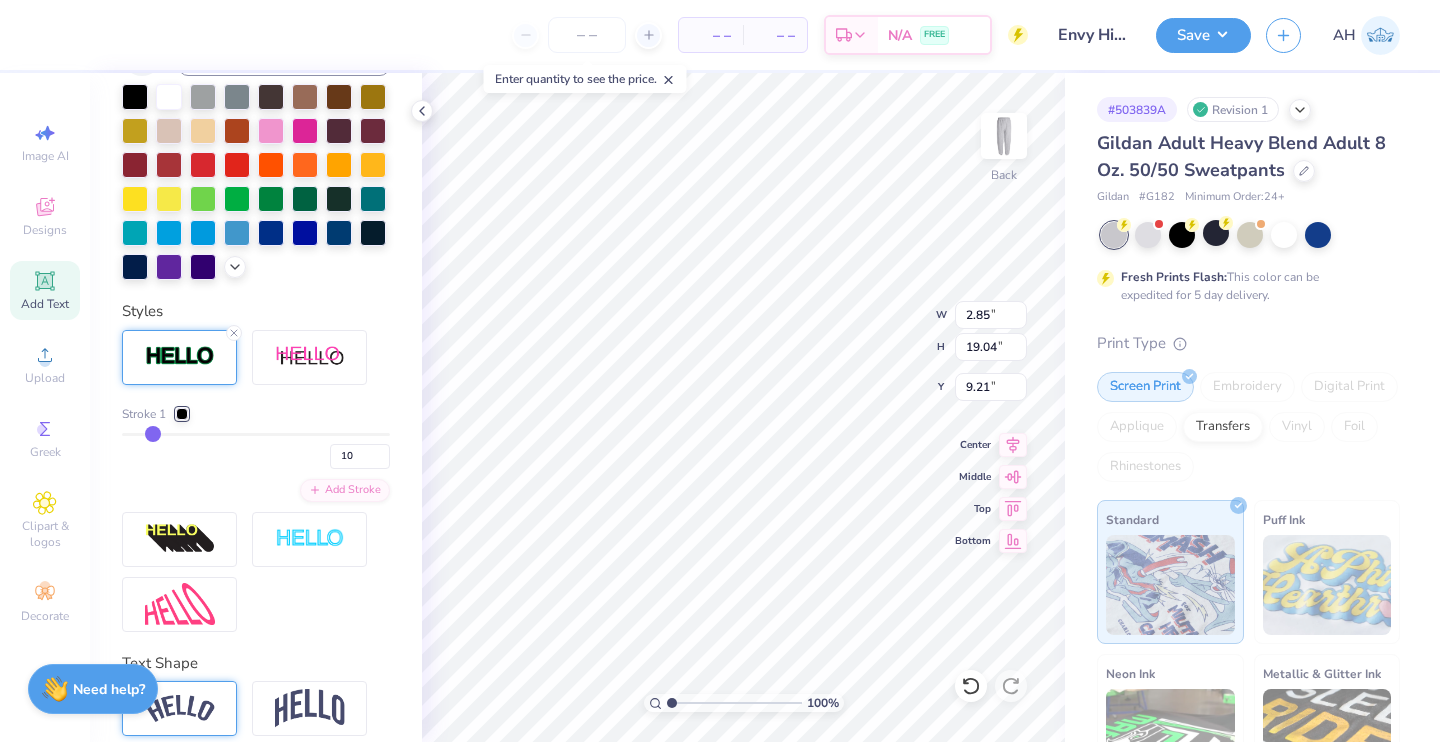 type on "9" 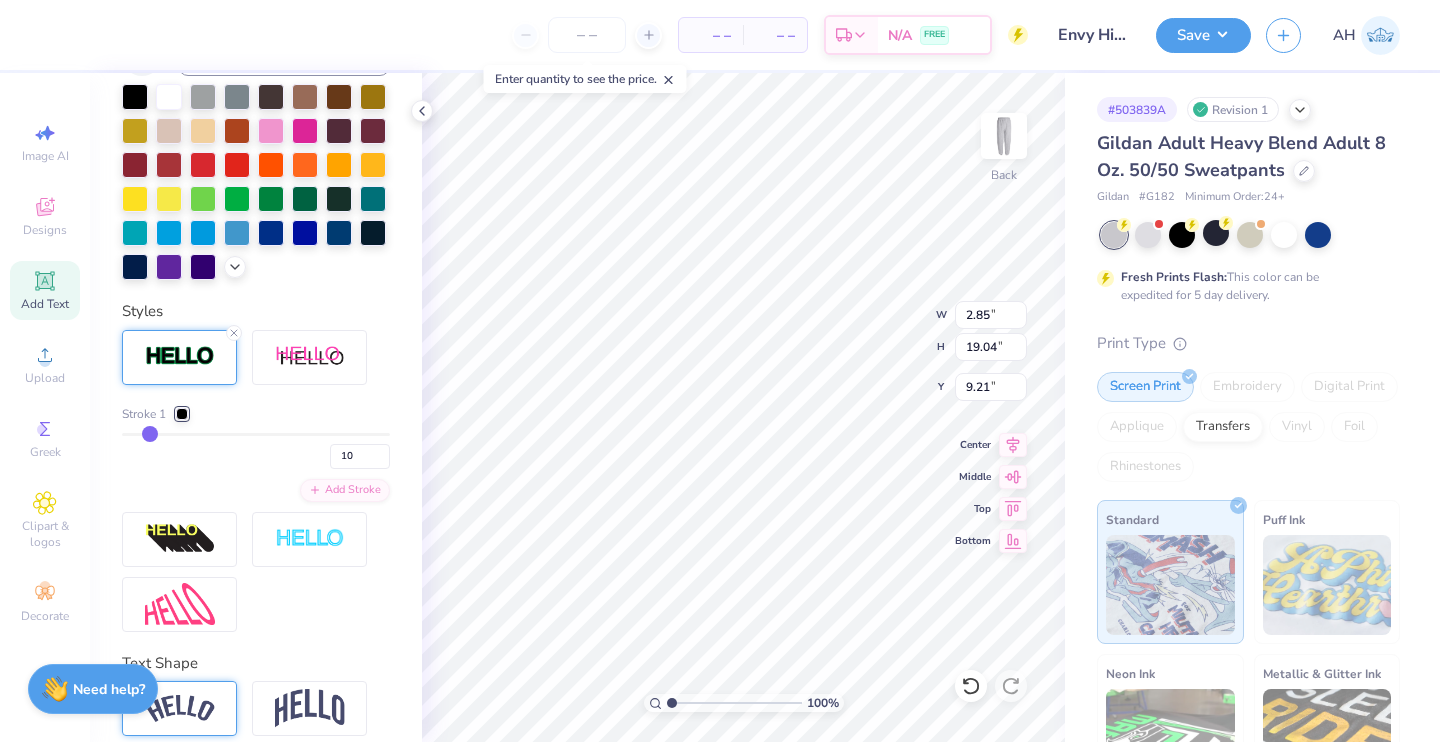 type on "9" 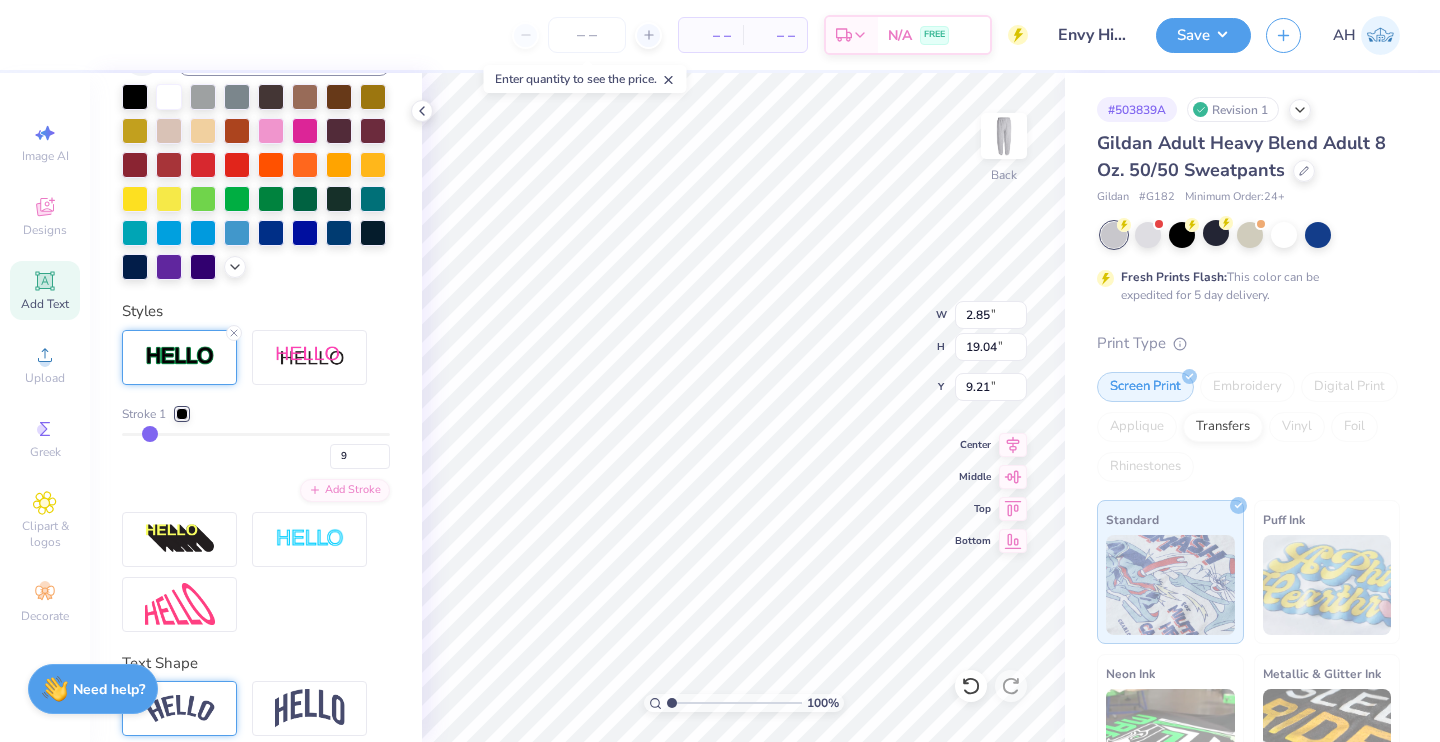 type on "8" 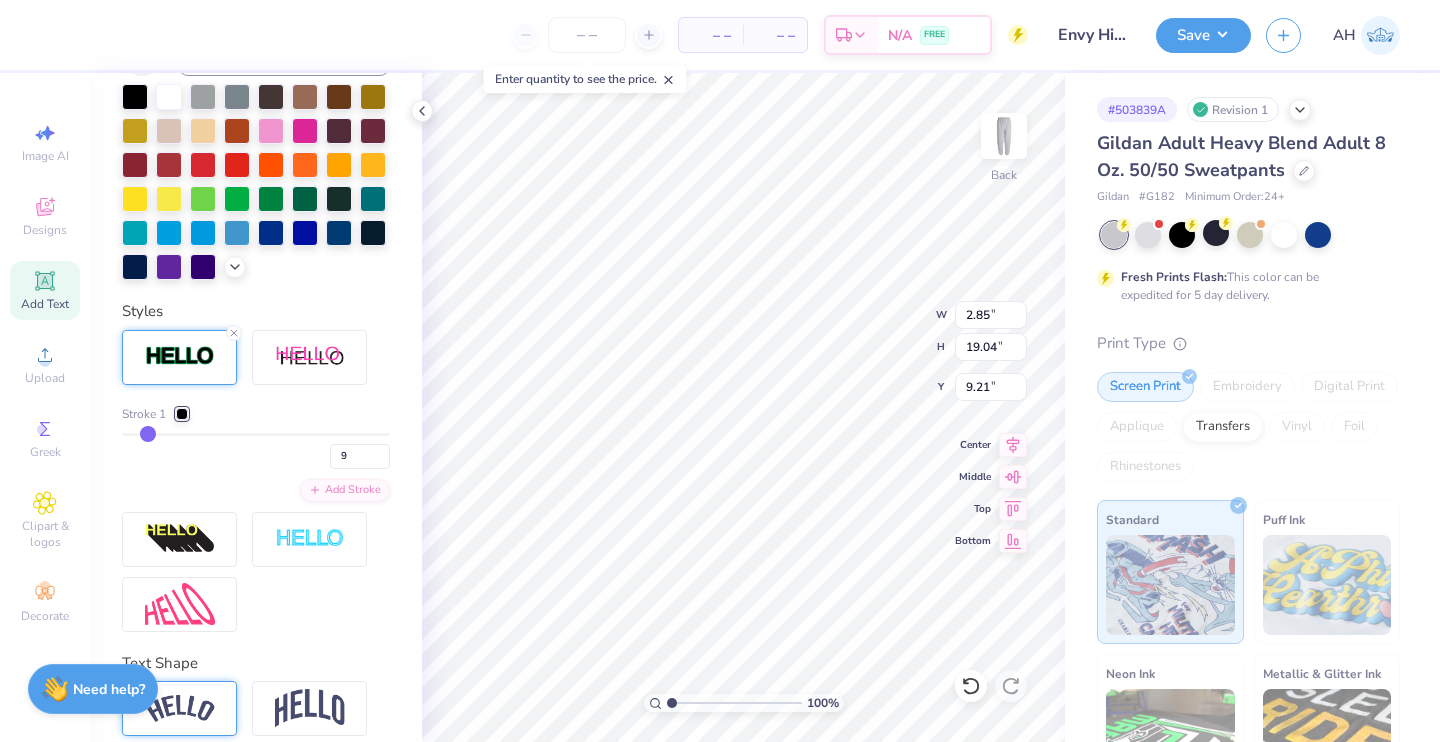 type on "8" 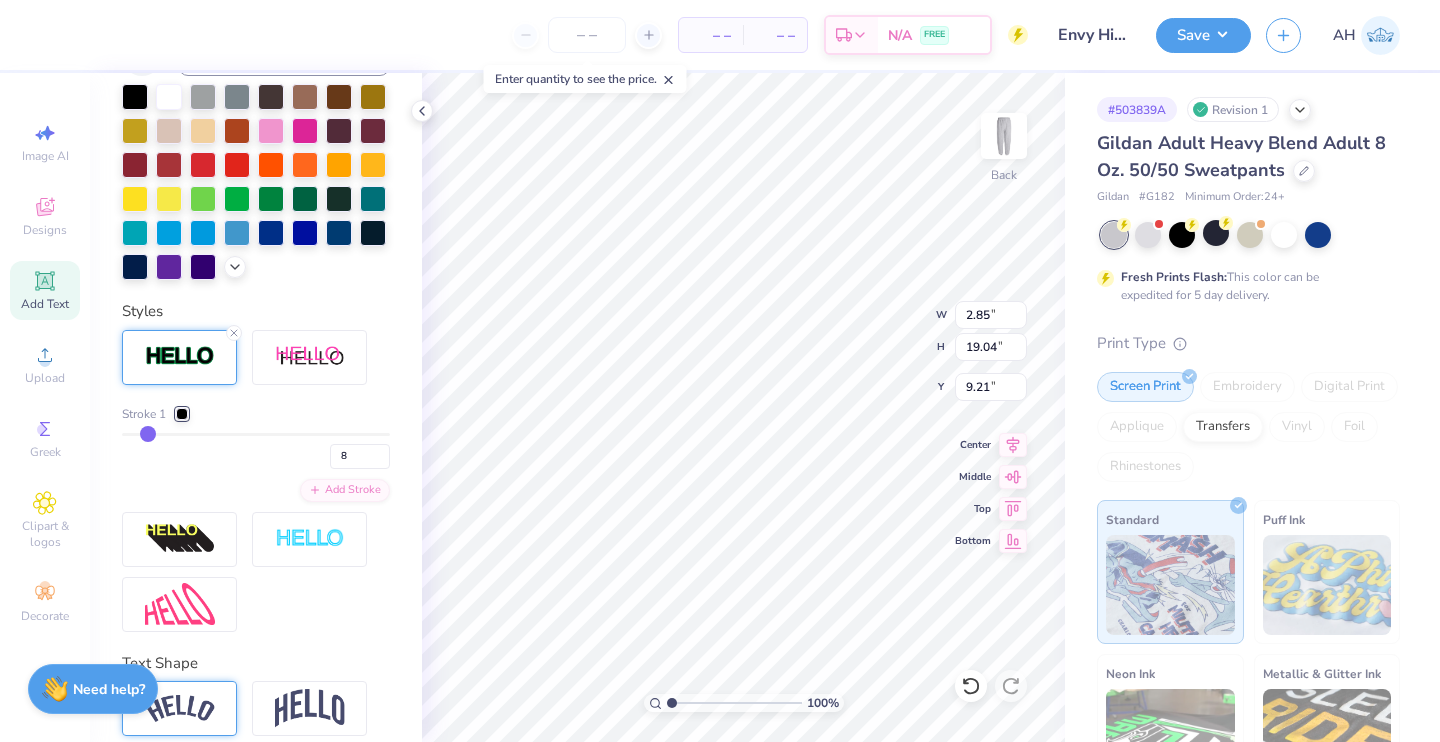 type on "7" 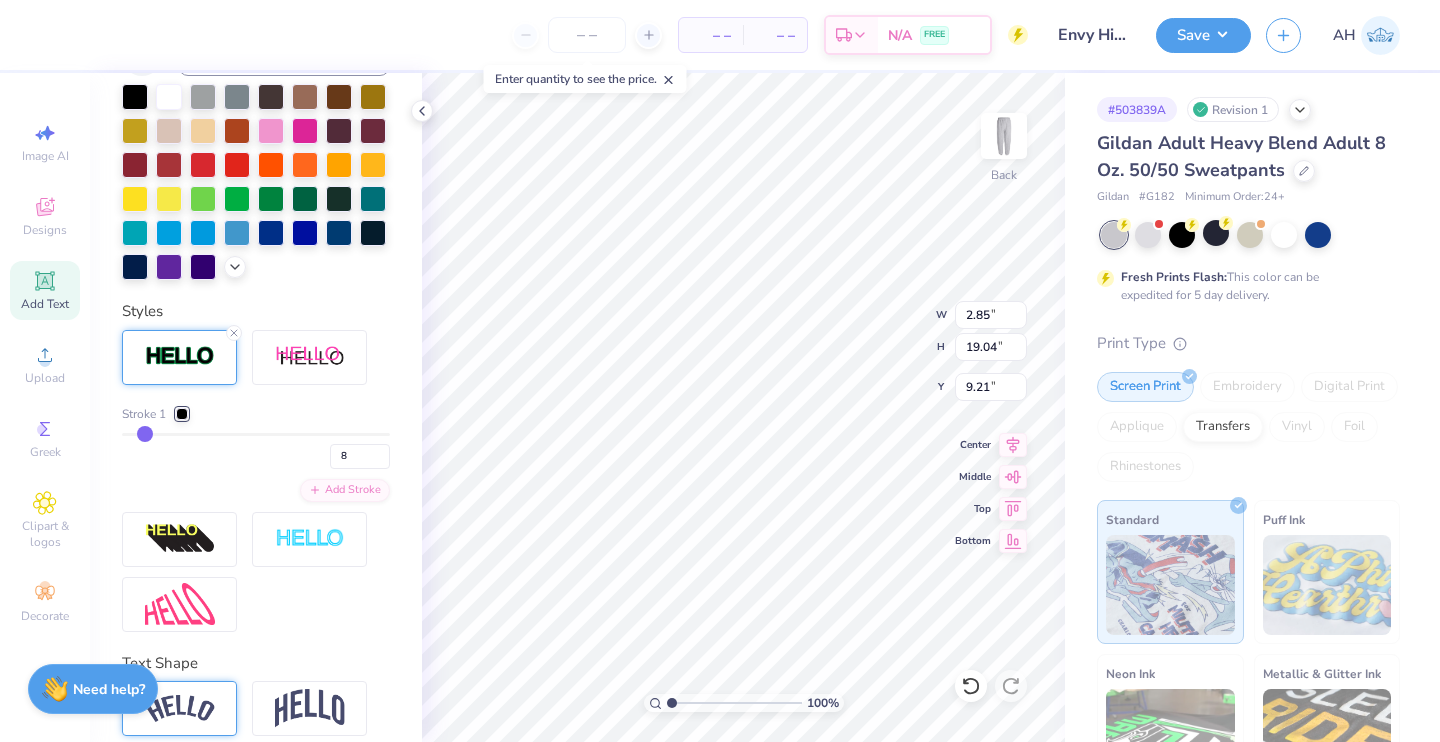 type on "7" 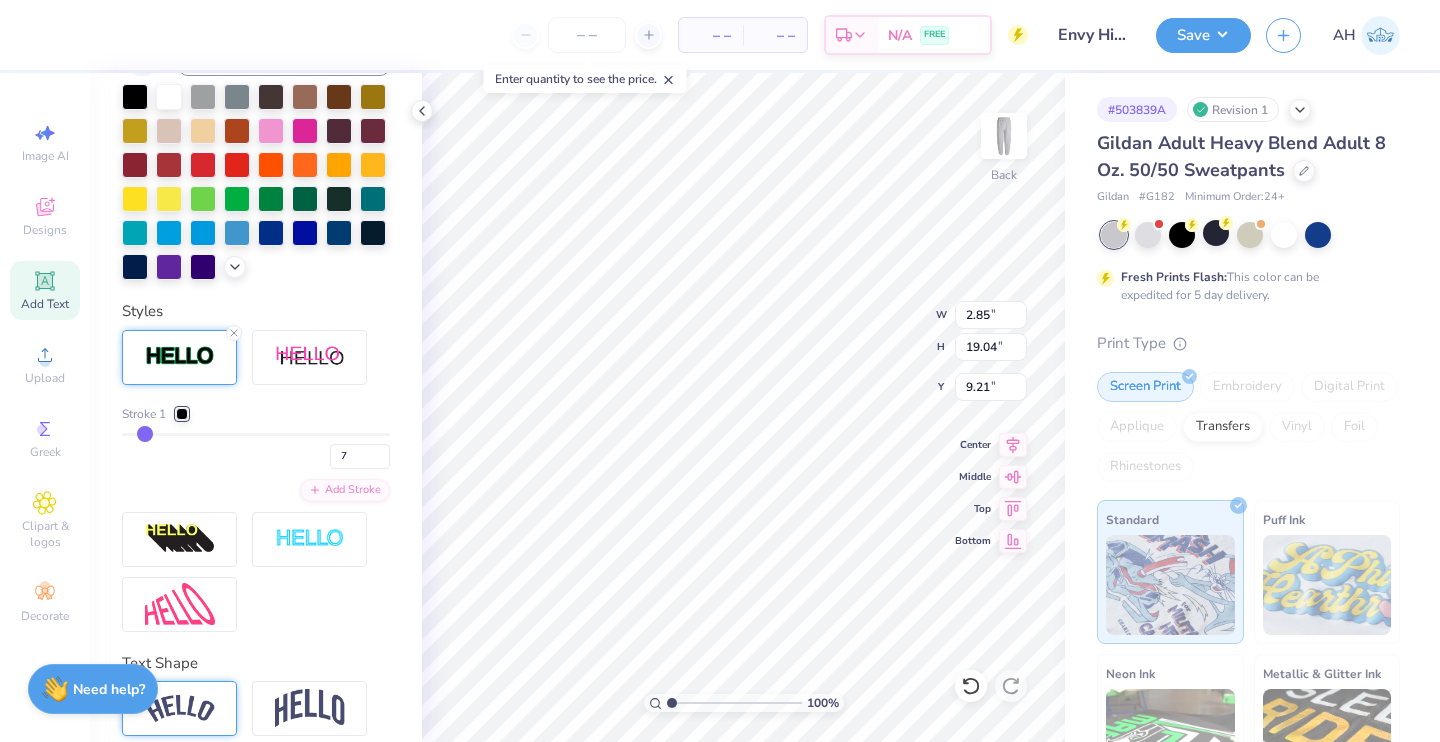 type on "6" 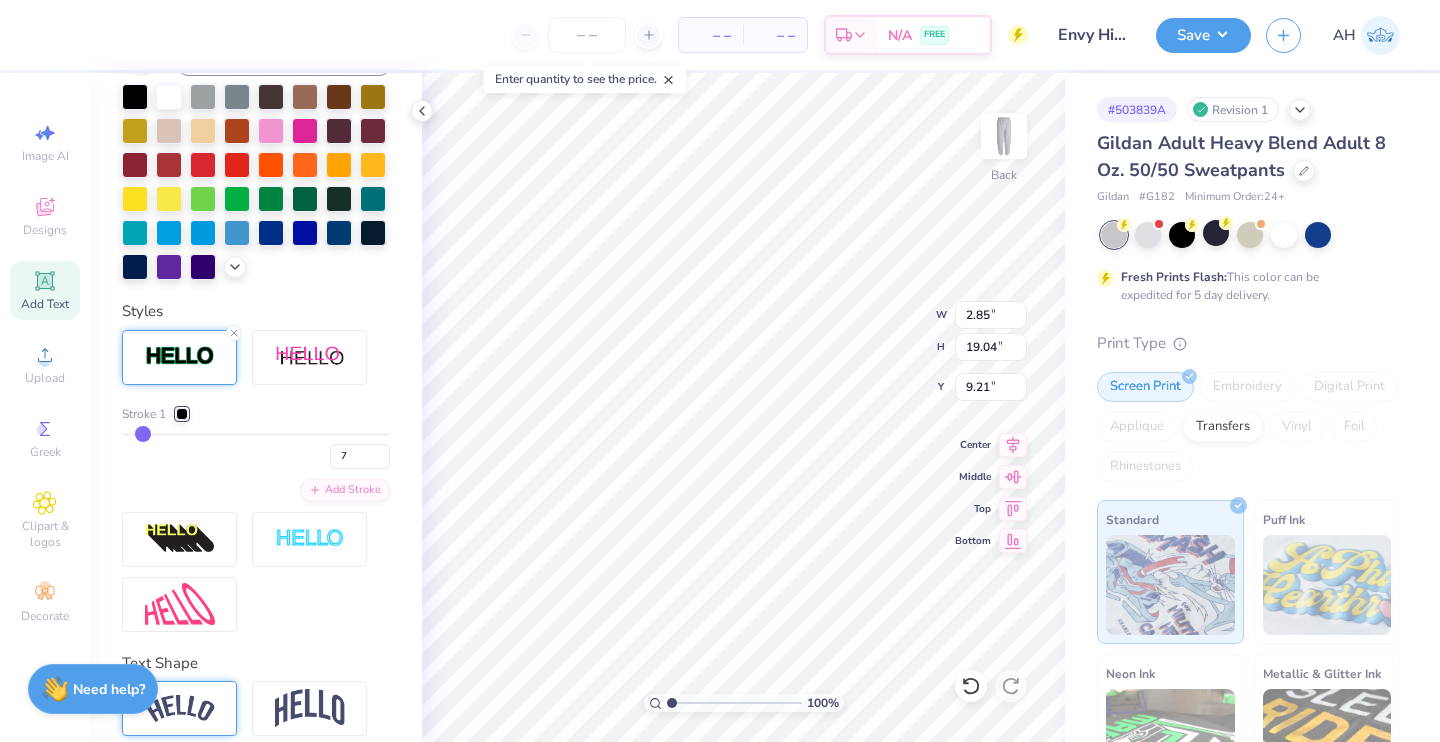type on "6" 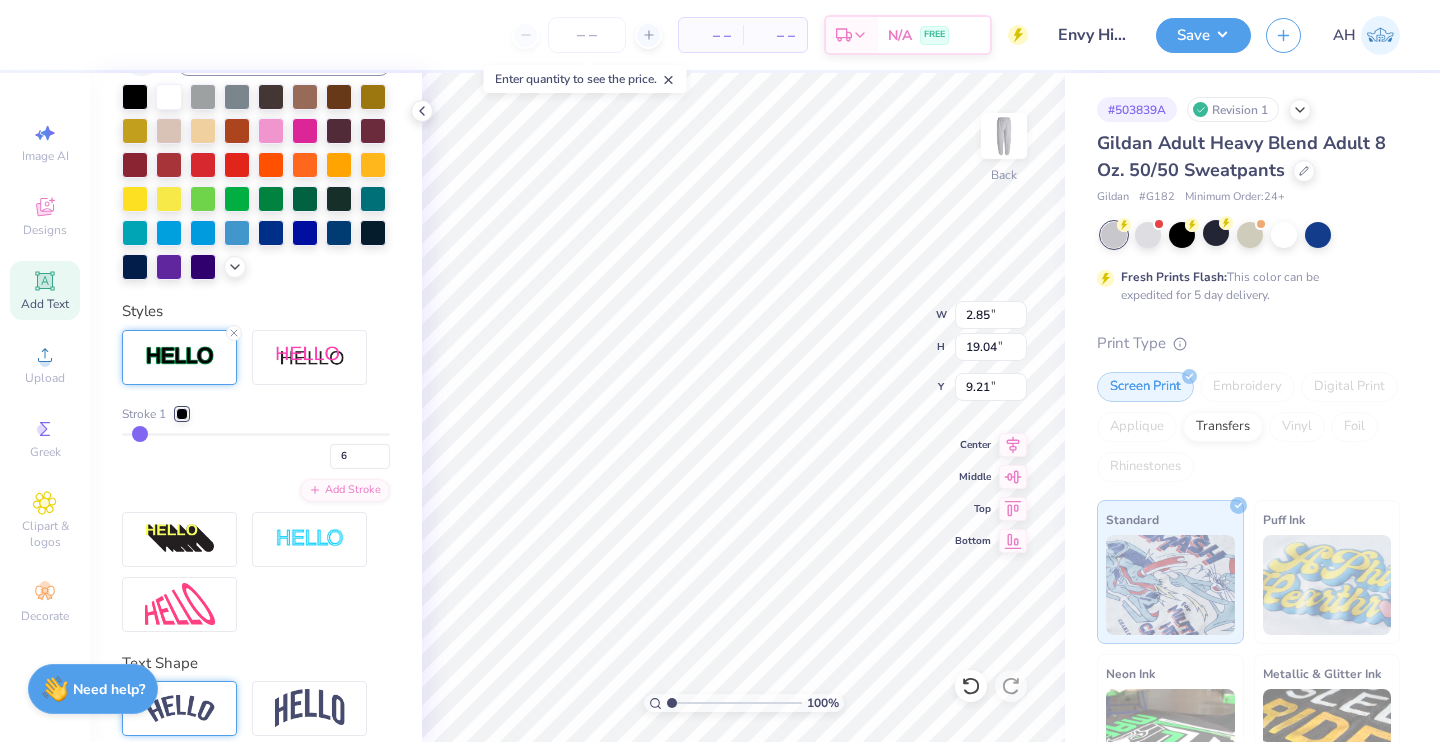 type on "4" 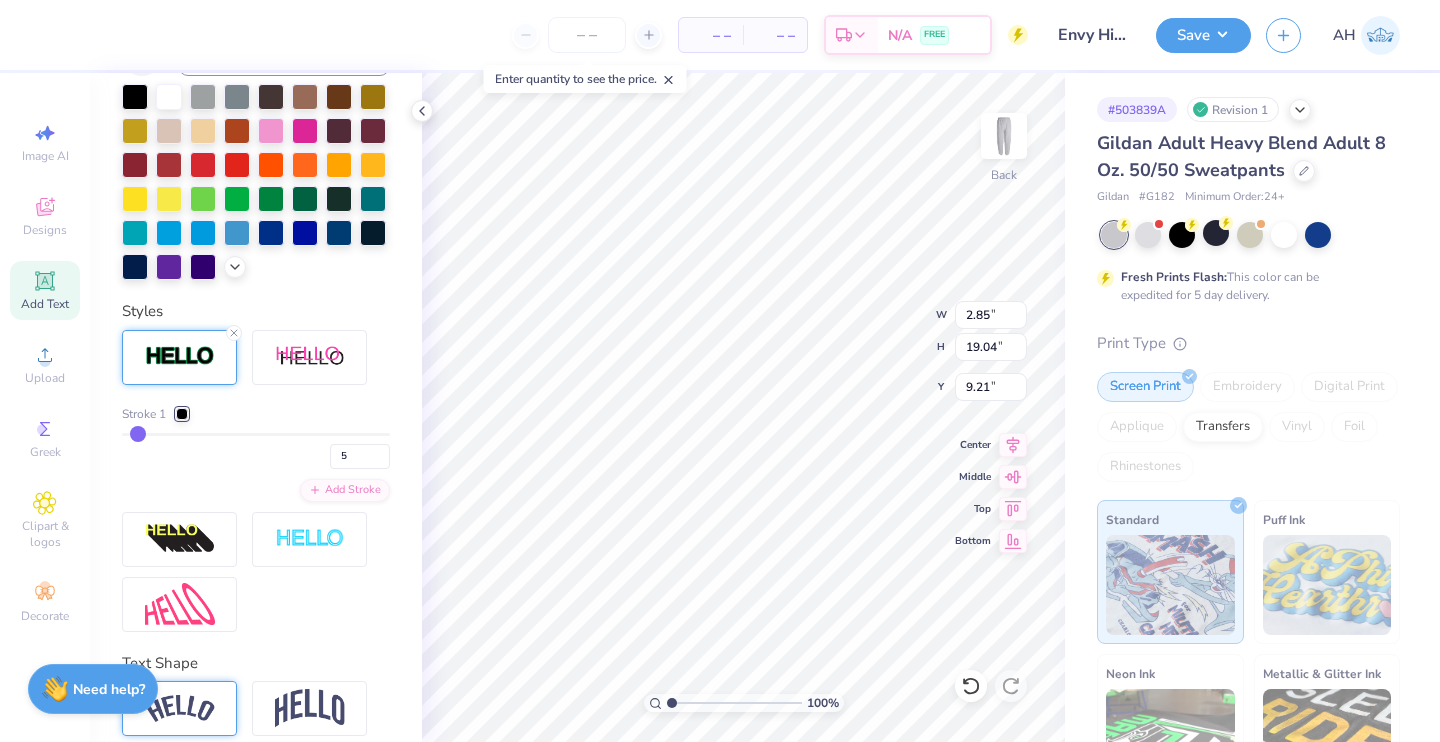 type on "4" 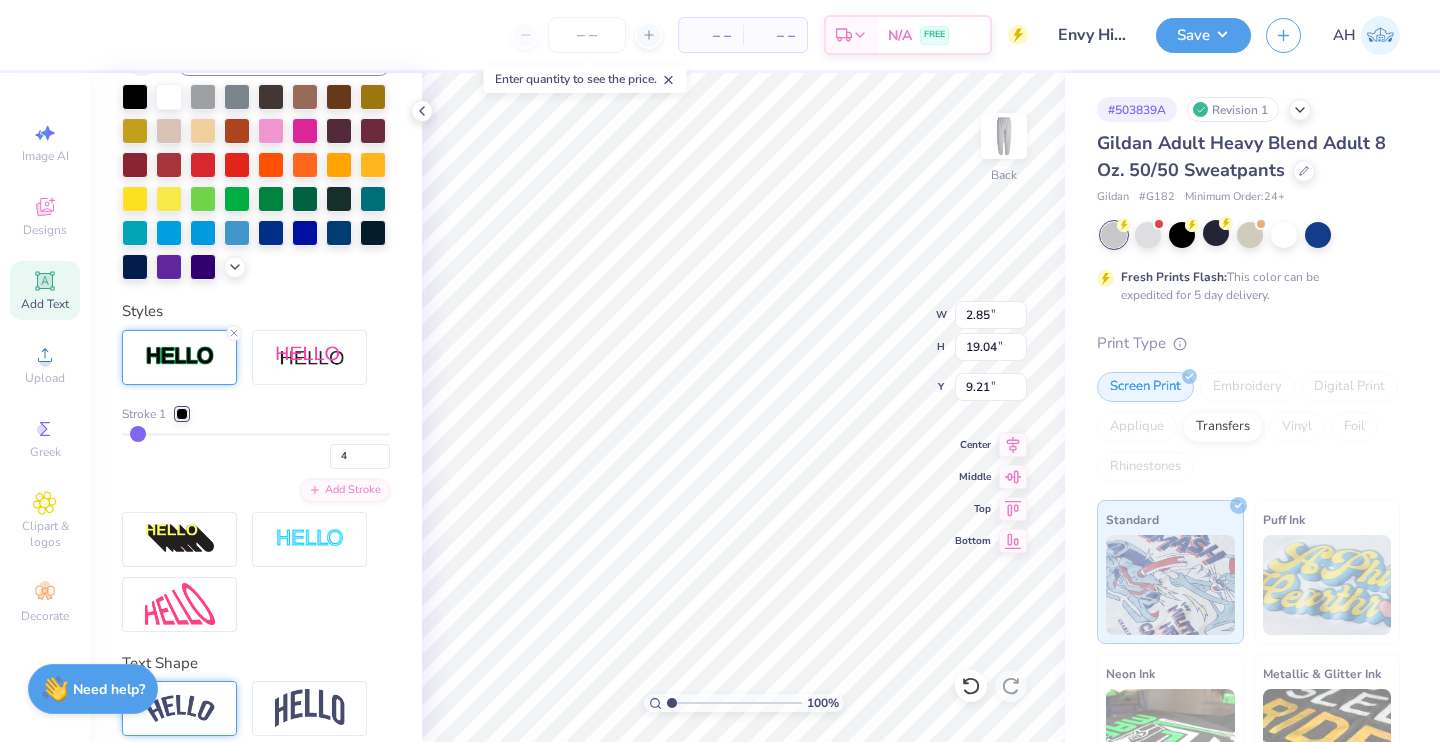 type on "3" 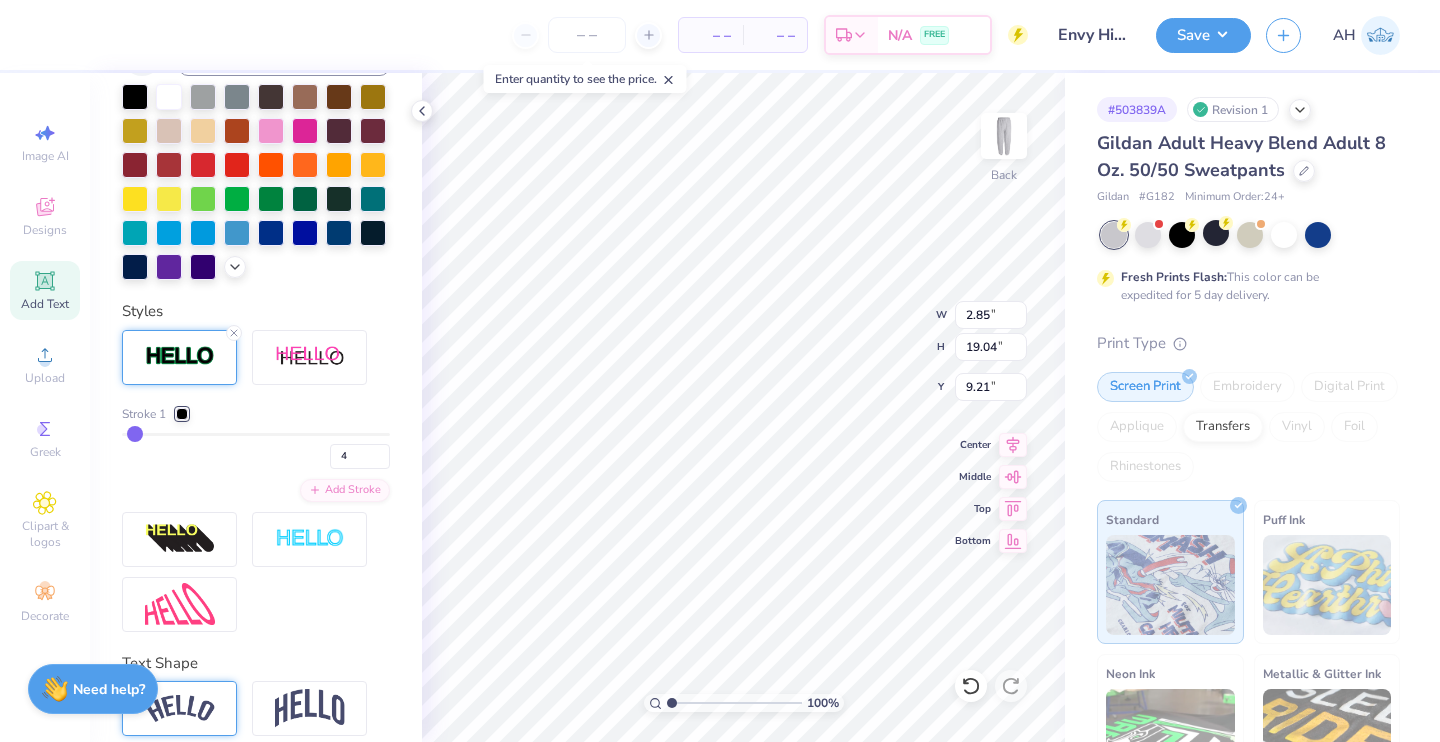 type on "3" 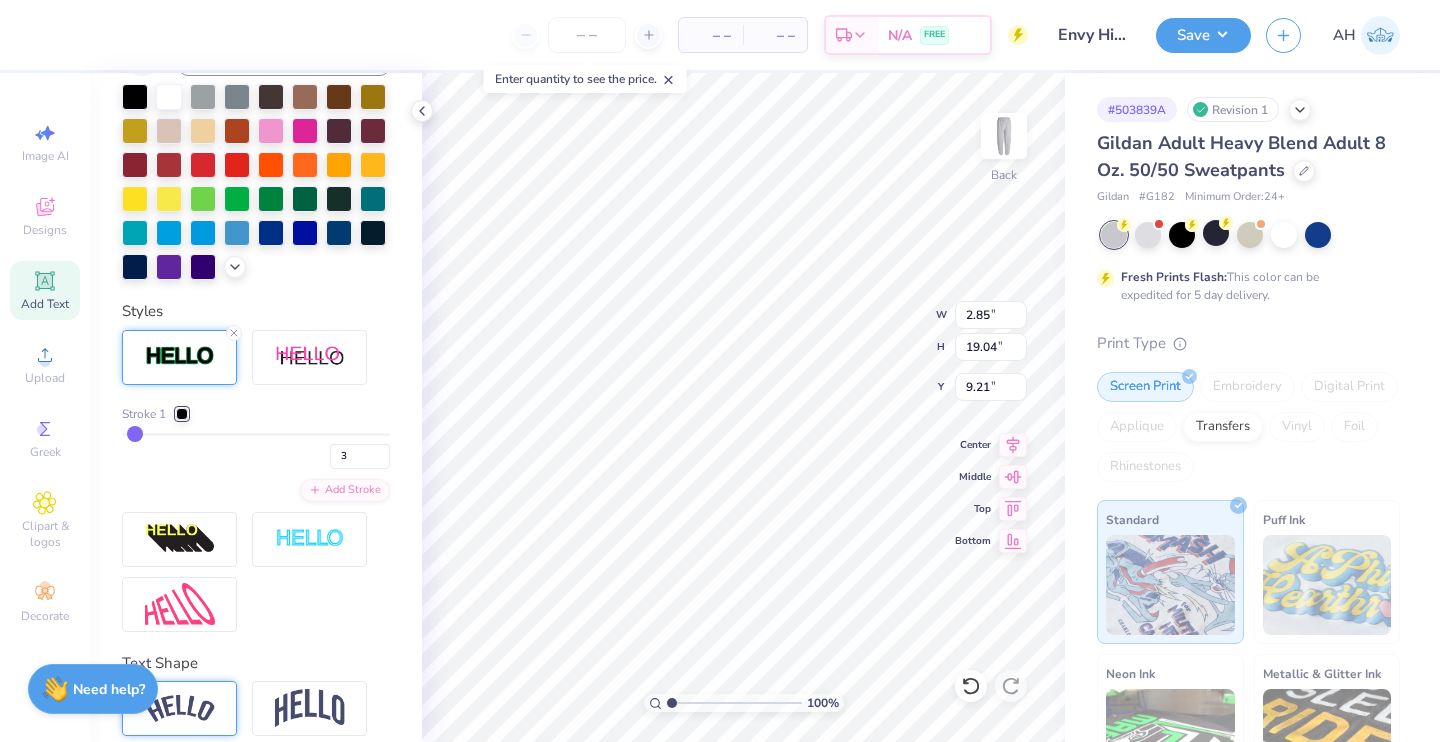 type on "3" 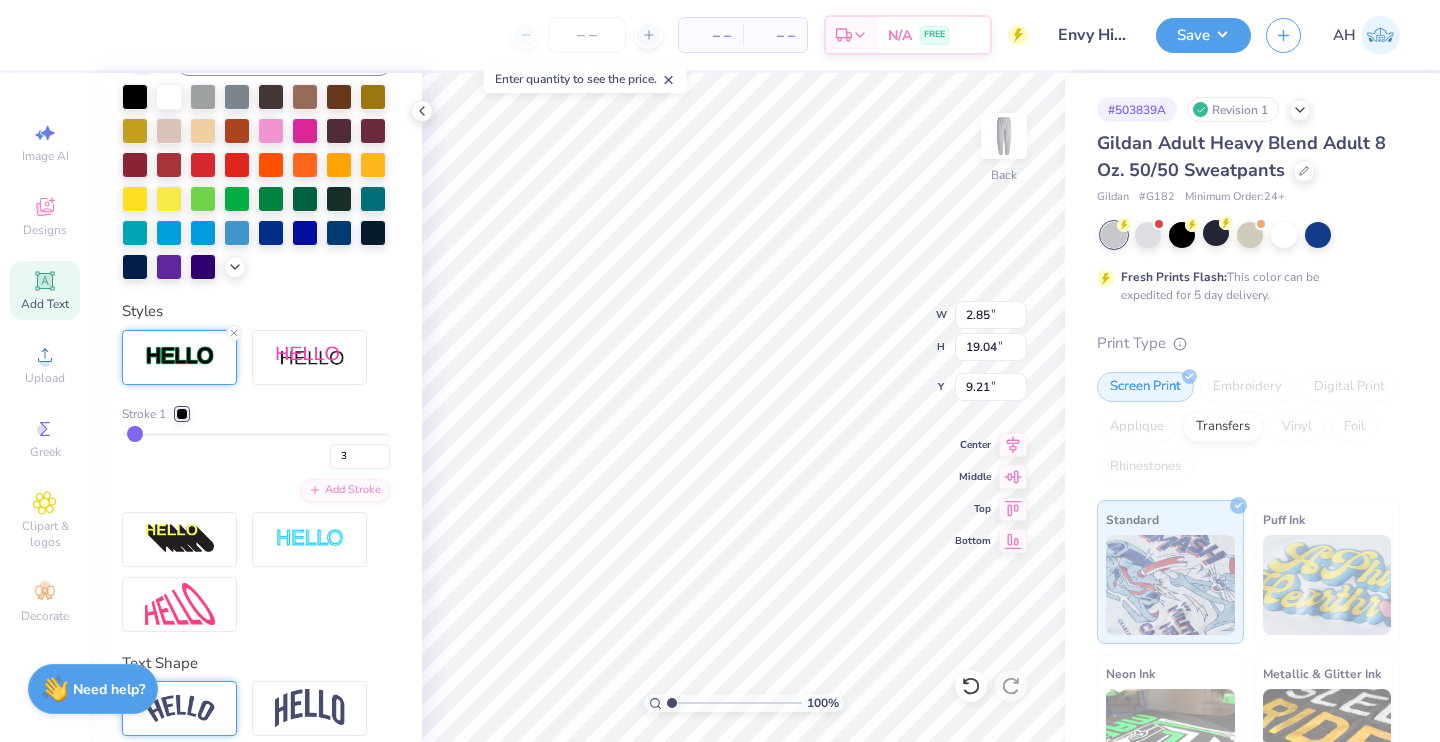 type on "2.20" 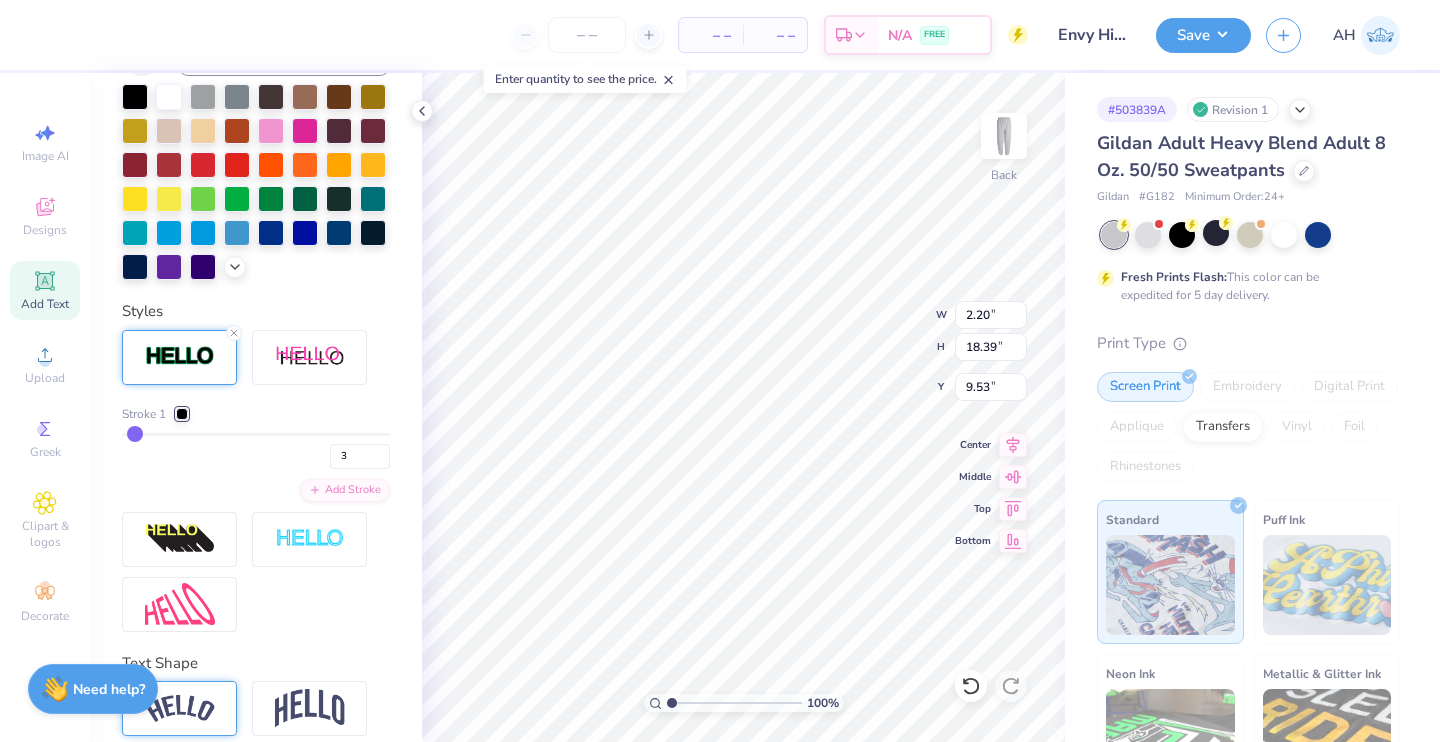 scroll, scrollTop: 16, scrollLeft: 2, axis: both 